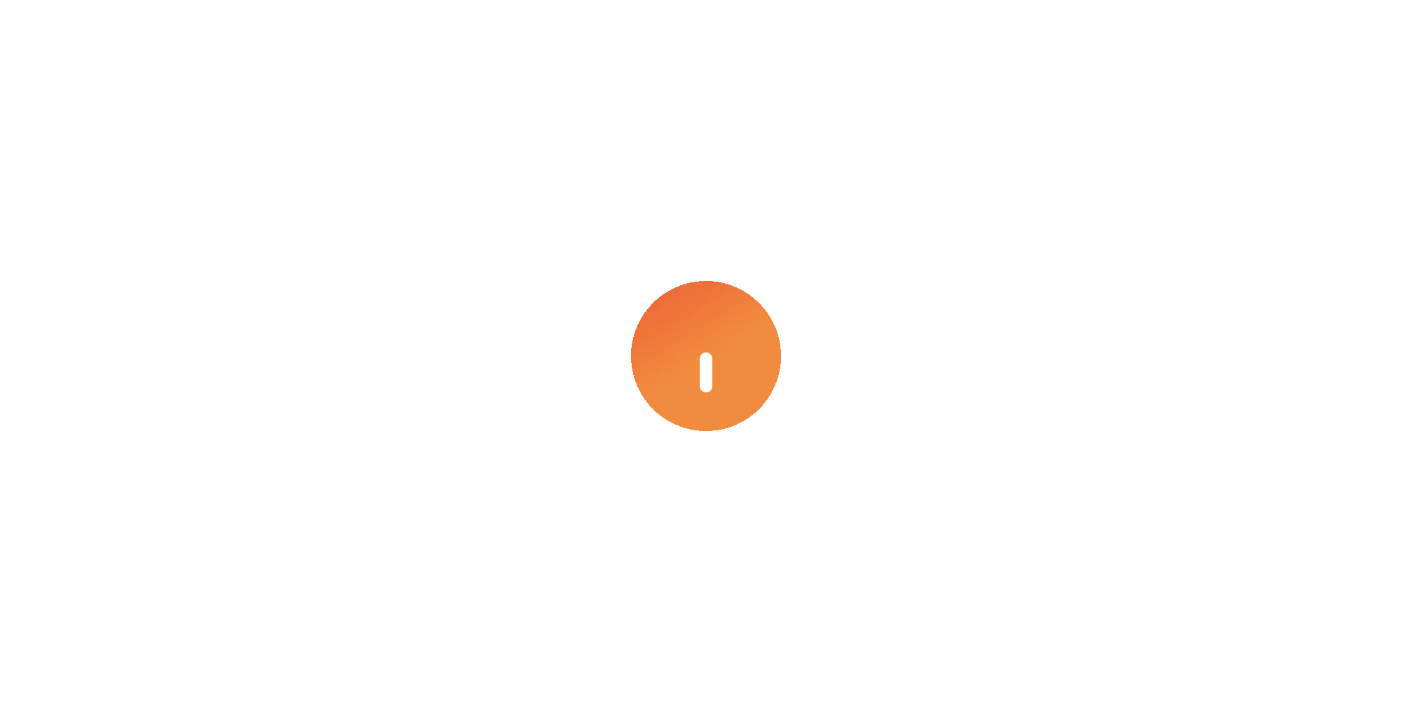 scroll, scrollTop: 0, scrollLeft: 0, axis: both 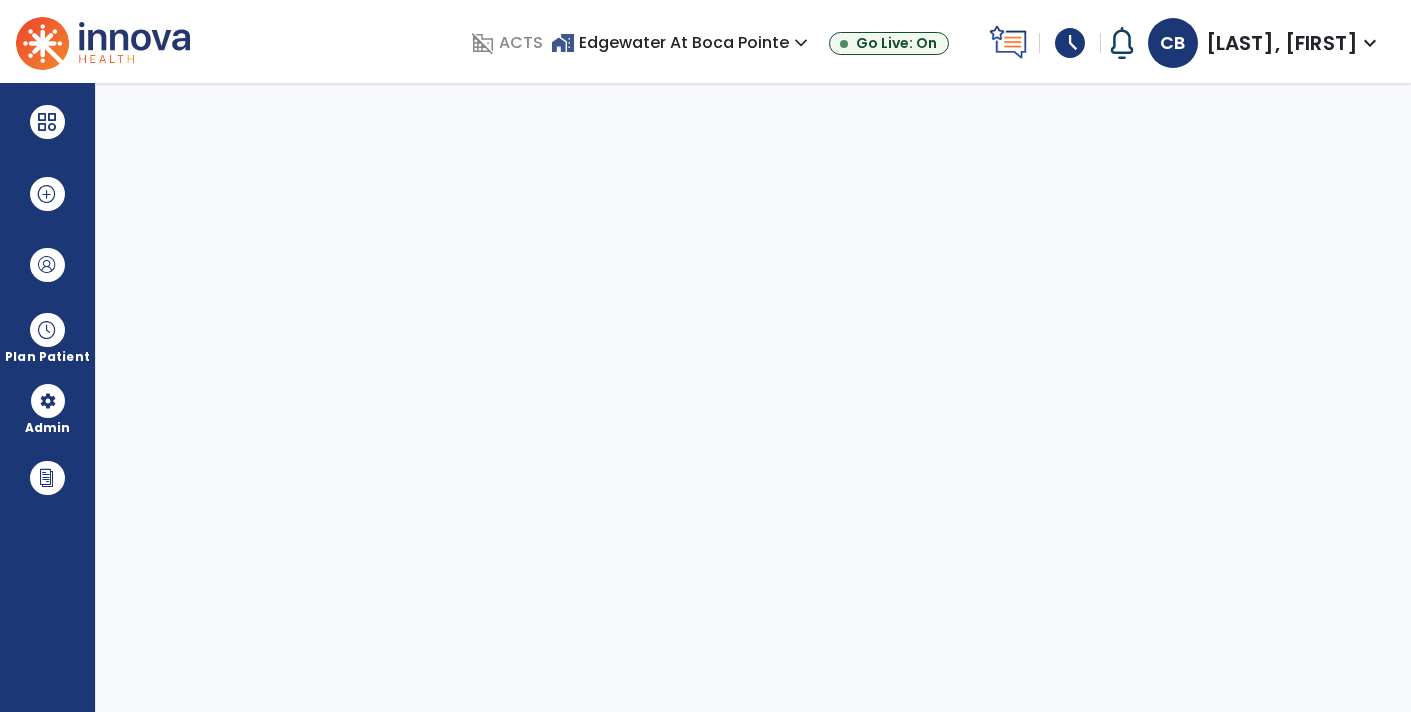 select on "****" 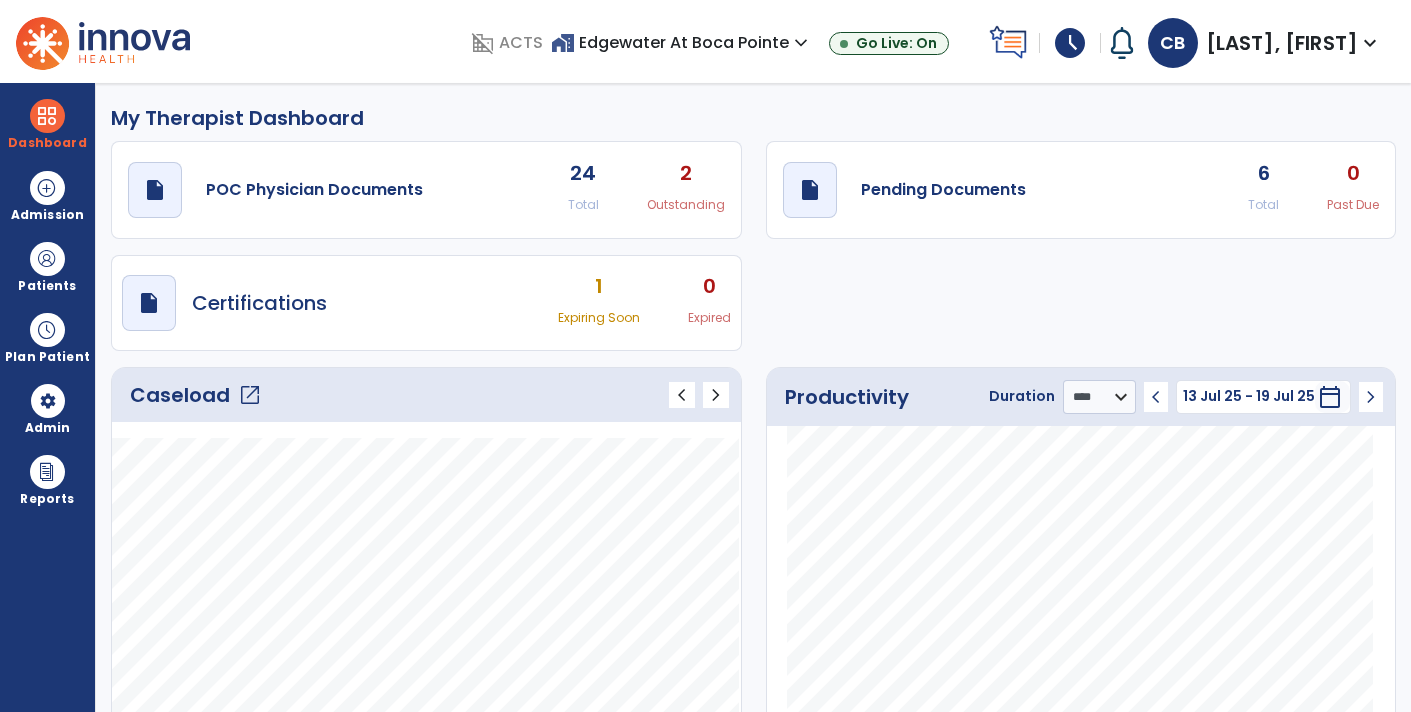 click on "schedule" at bounding box center [1070, 43] 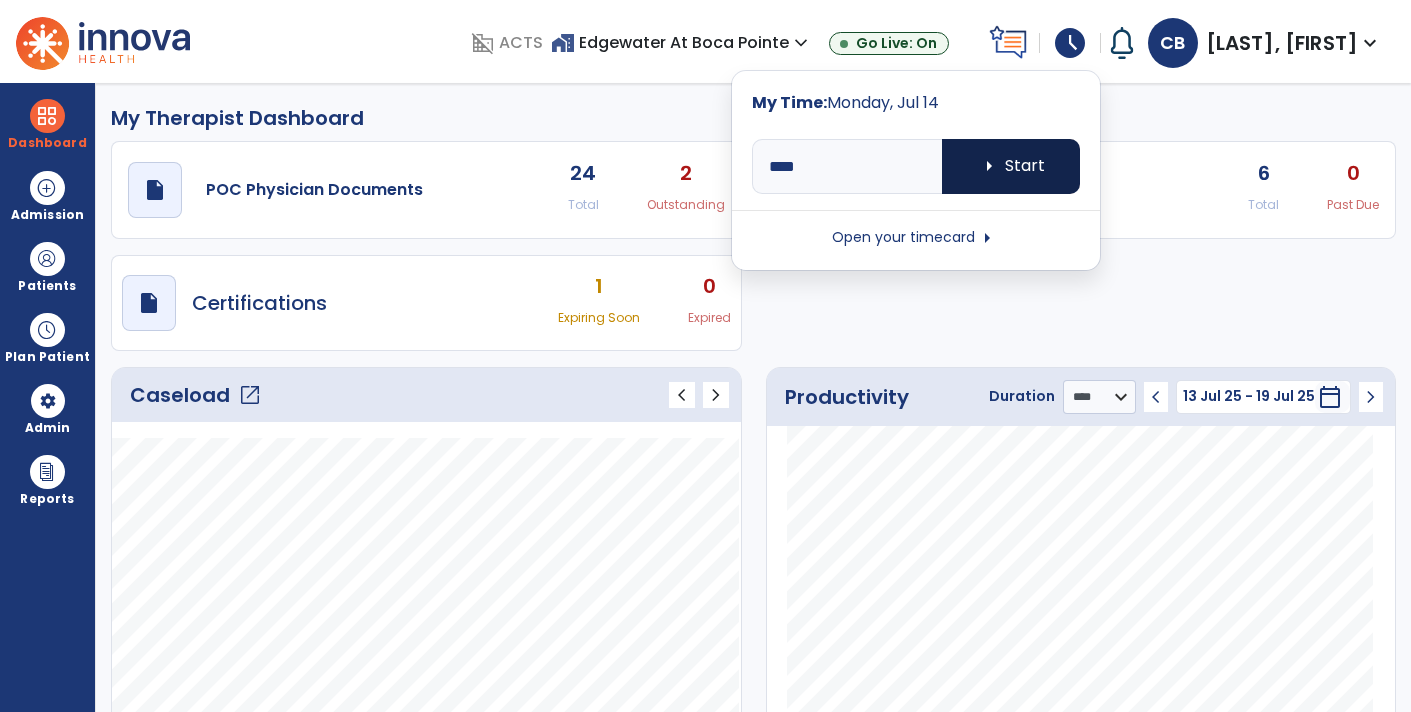 click on "arrow_right  Start" at bounding box center [1011, 166] 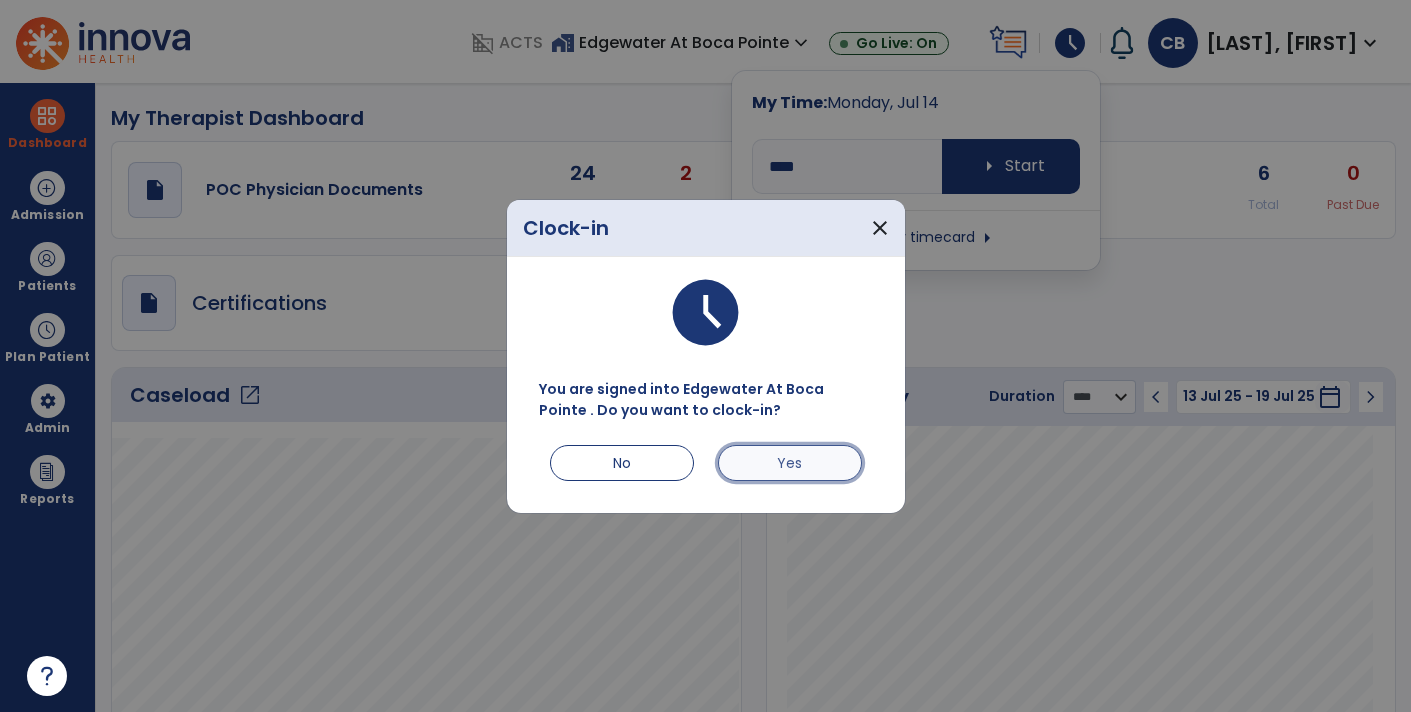 click on "Yes" at bounding box center [790, 463] 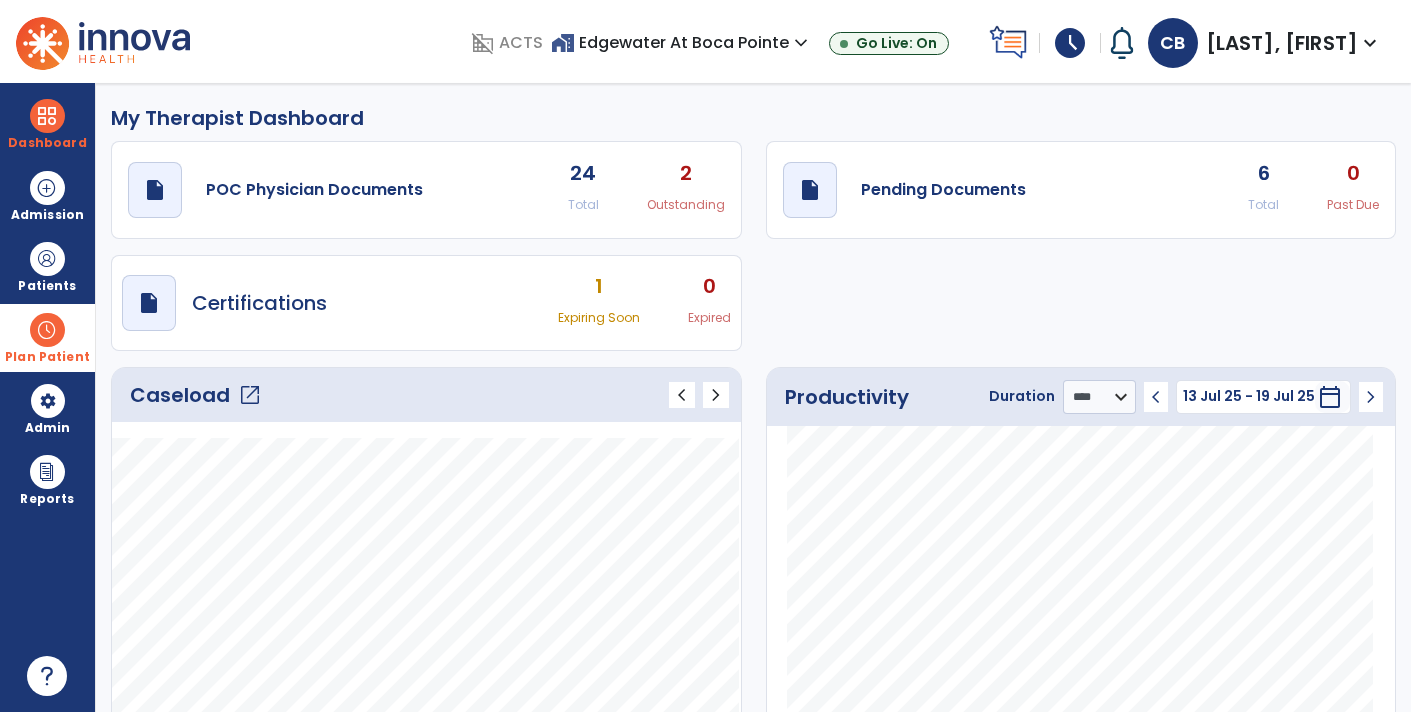 click at bounding box center (47, 330) 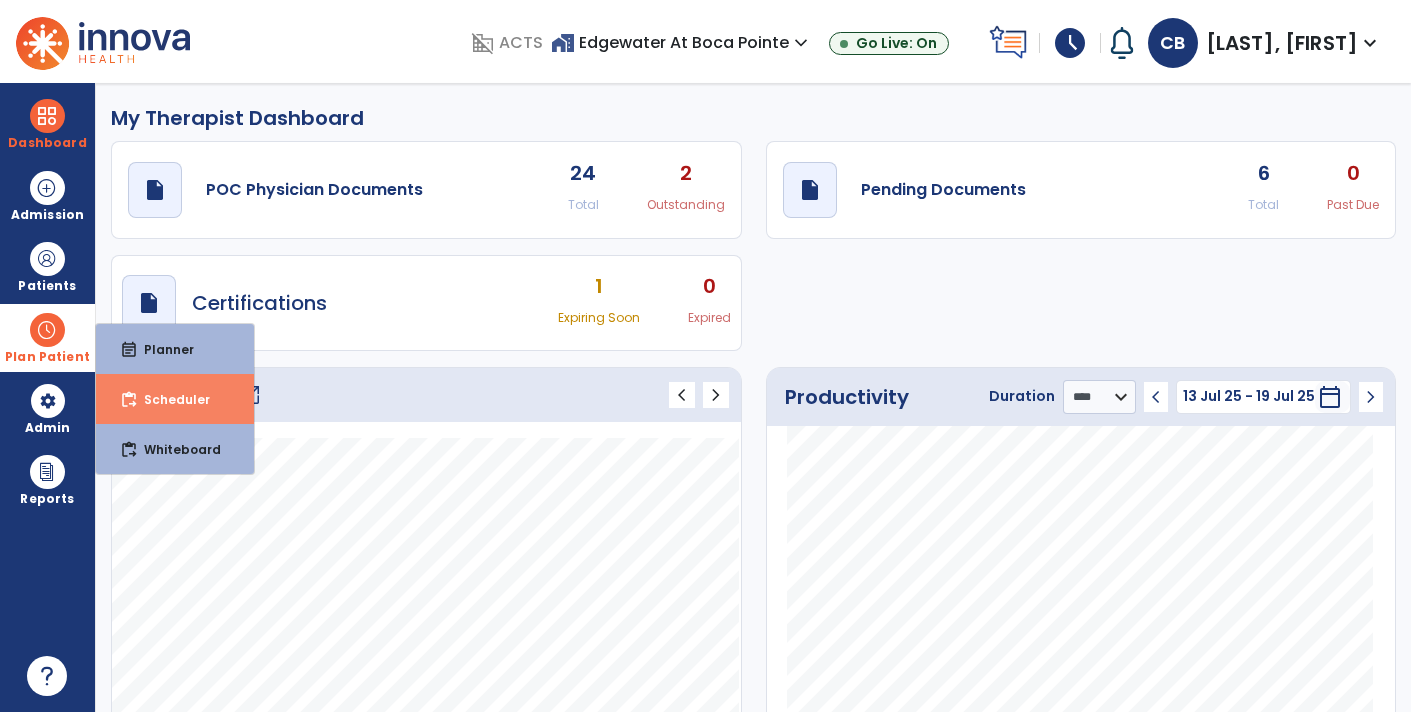 click on "Scheduler" at bounding box center (169, 399) 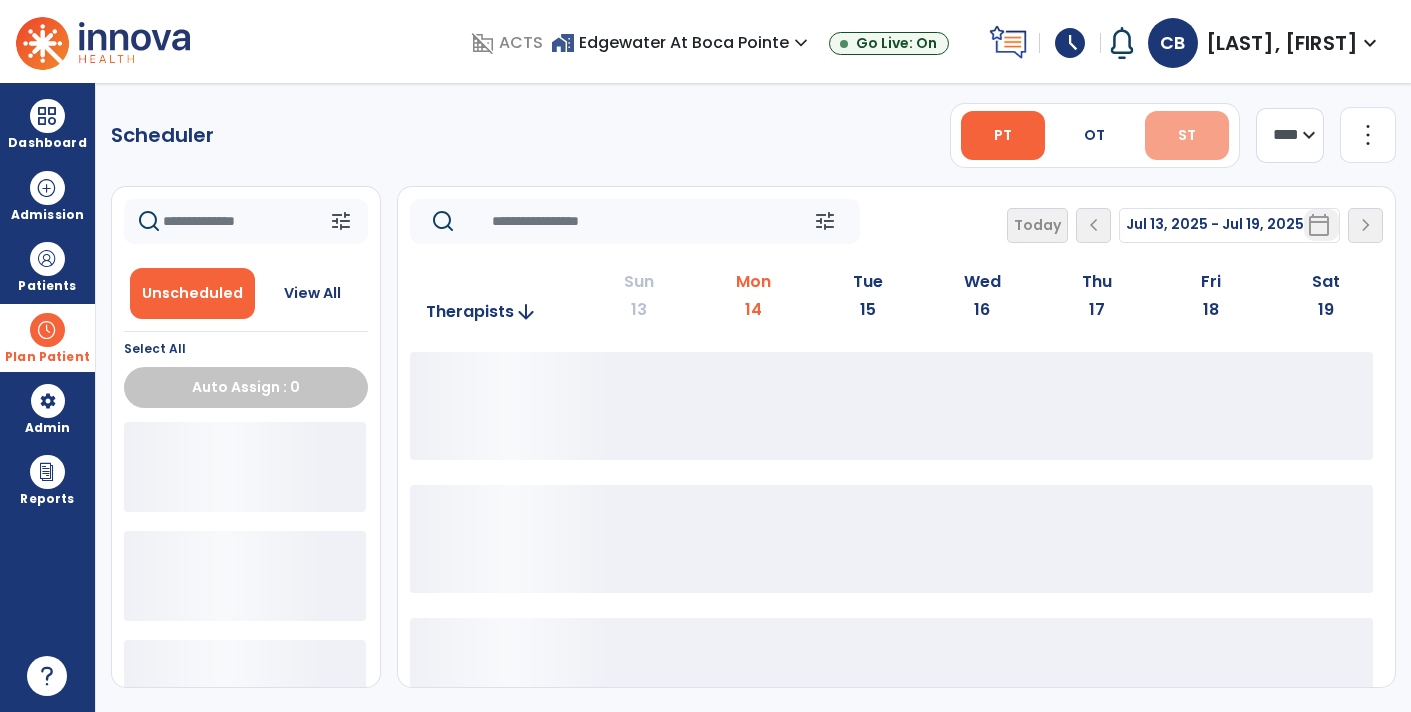 click on "ST" at bounding box center (1187, 135) 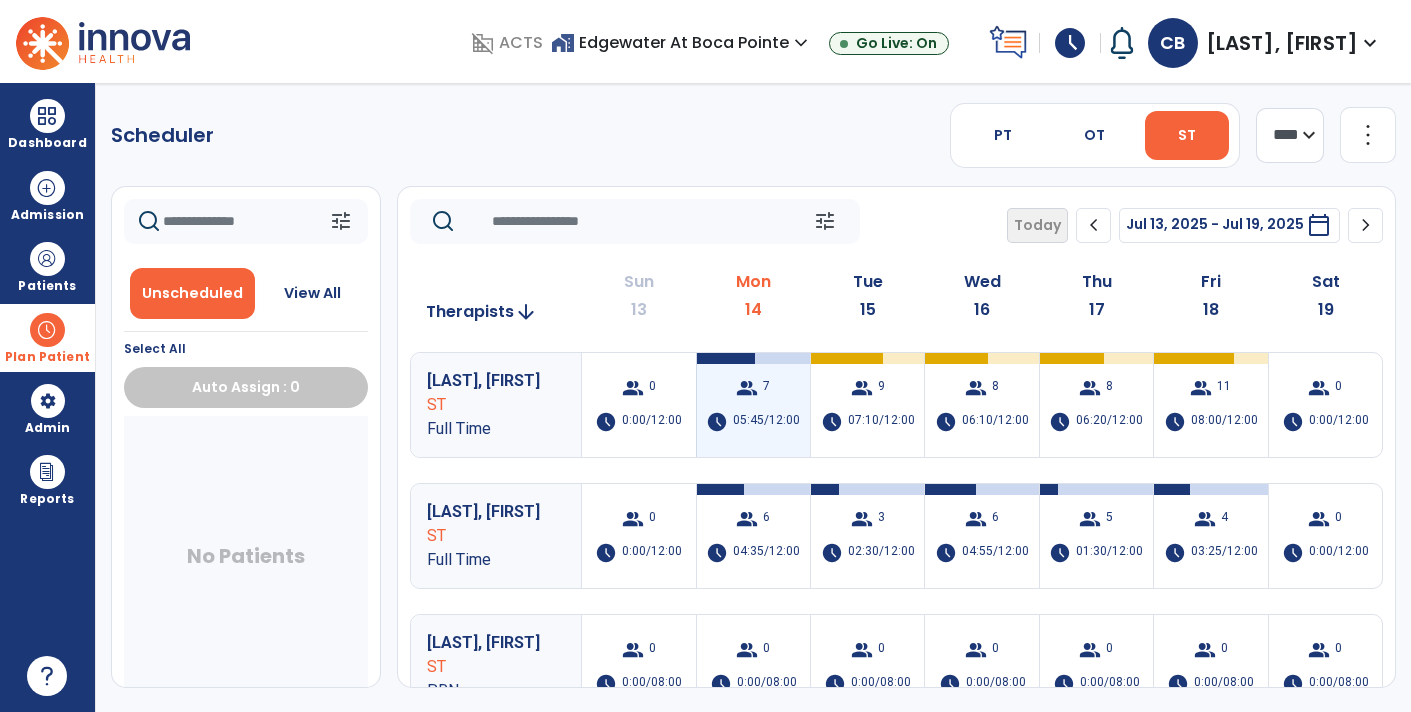 click on "7" at bounding box center (766, 388) 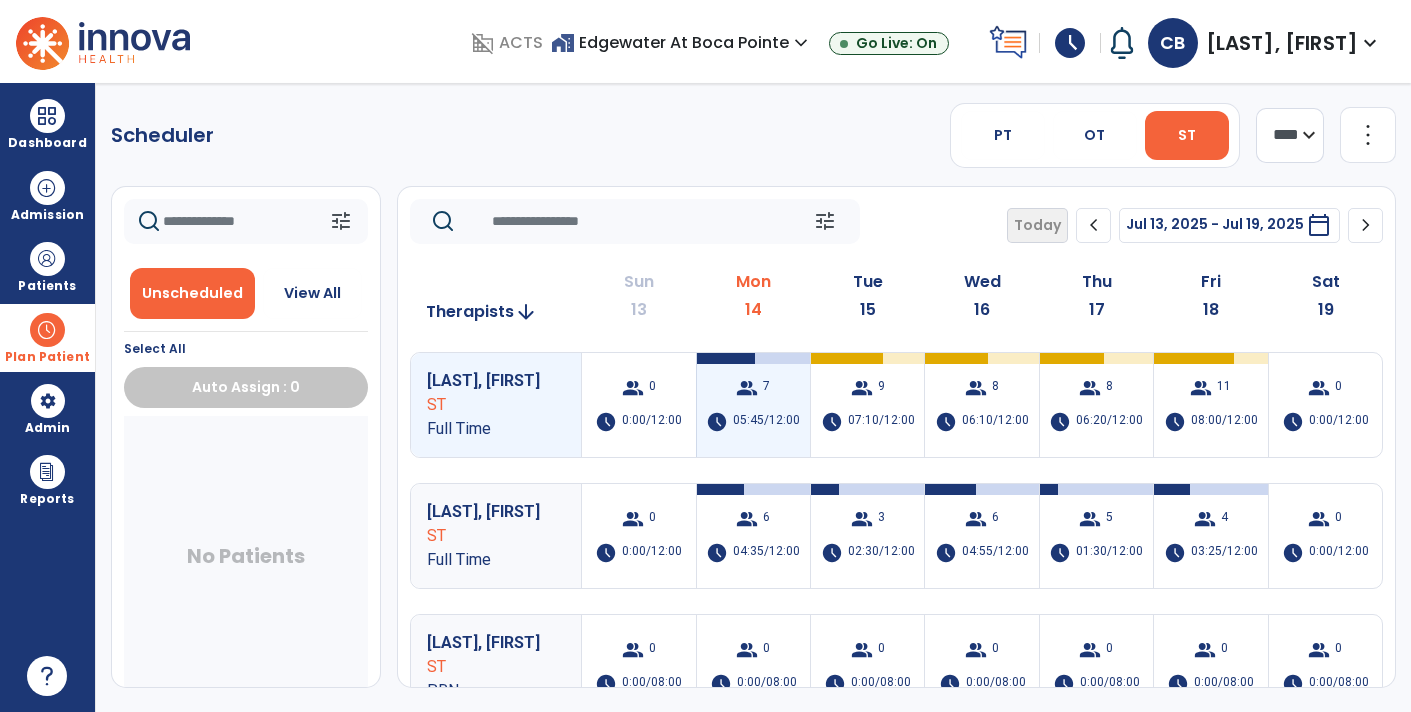 click on "group  7" at bounding box center (753, 388) 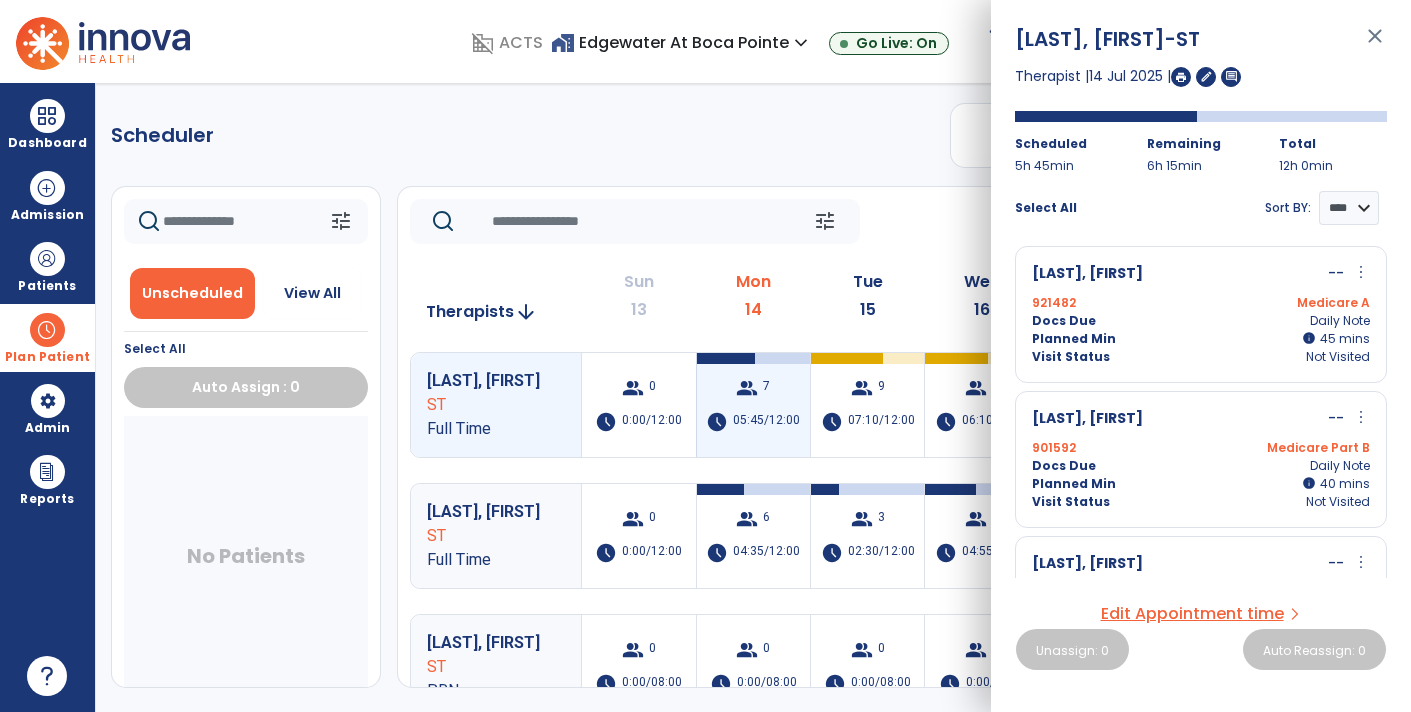scroll, scrollTop: 543, scrollLeft: 0, axis: vertical 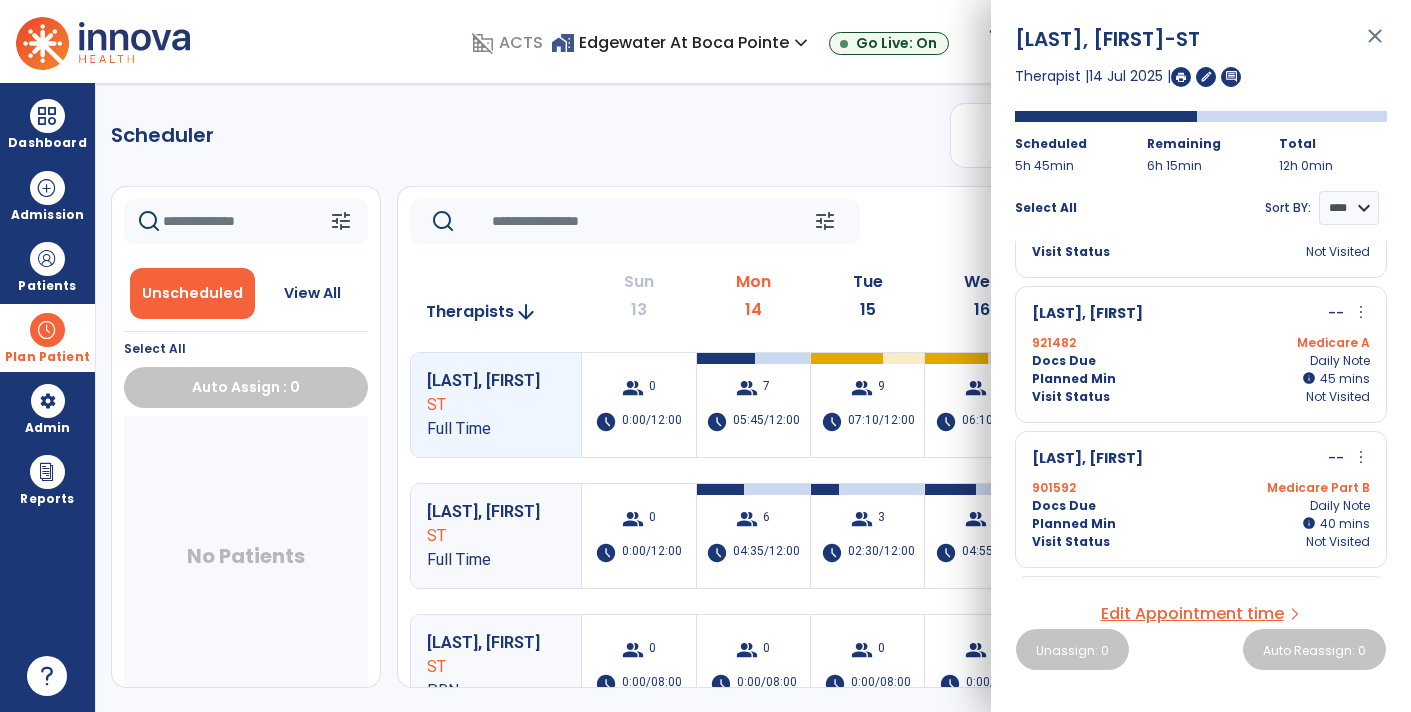 click on "Planned Min  info   45 I 45 mins" at bounding box center [1201, 379] 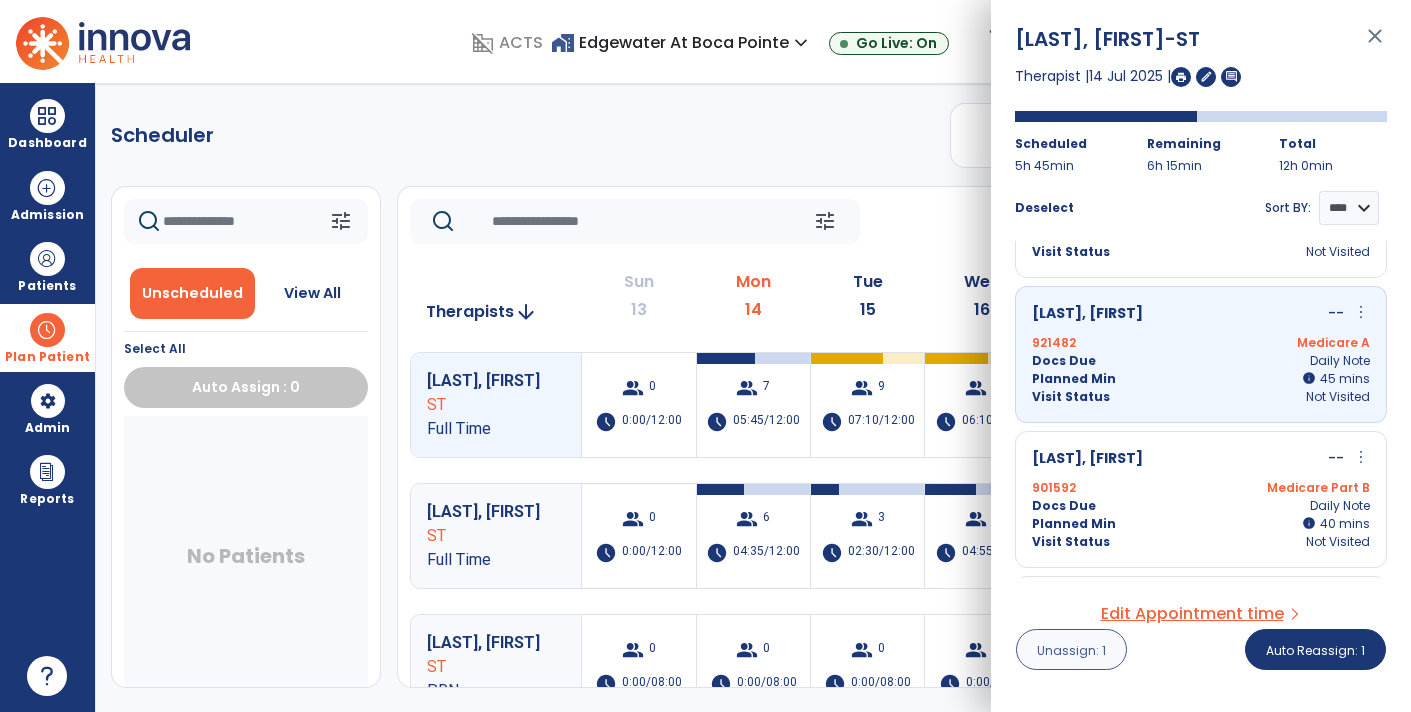 click on "Unassign: 1" at bounding box center [1071, 649] 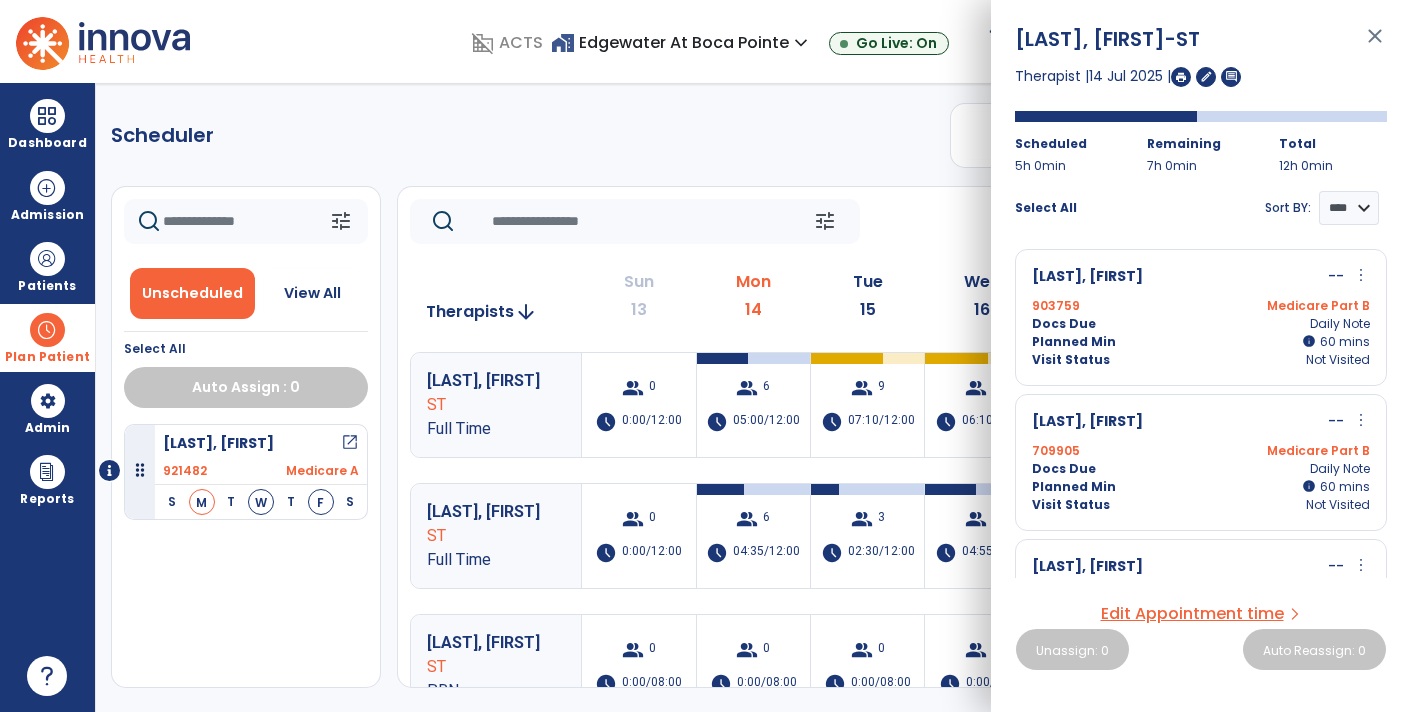 click on "[LAST], [FIRST]   open_in_new  [NUMBER] Medicare A  S M T W T F S" at bounding box center (246, 556) 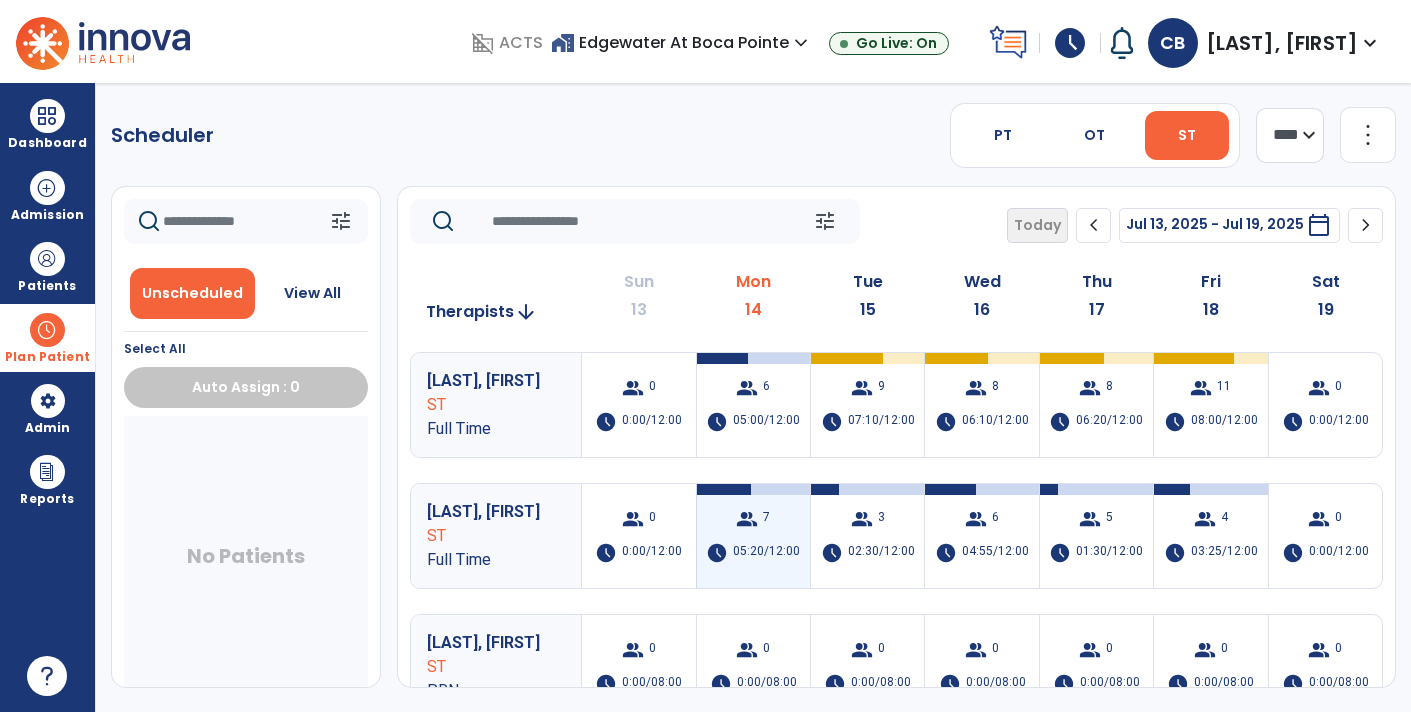 click on "group  7  schedule  05:20/12:00" at bounding box center [753, 536] 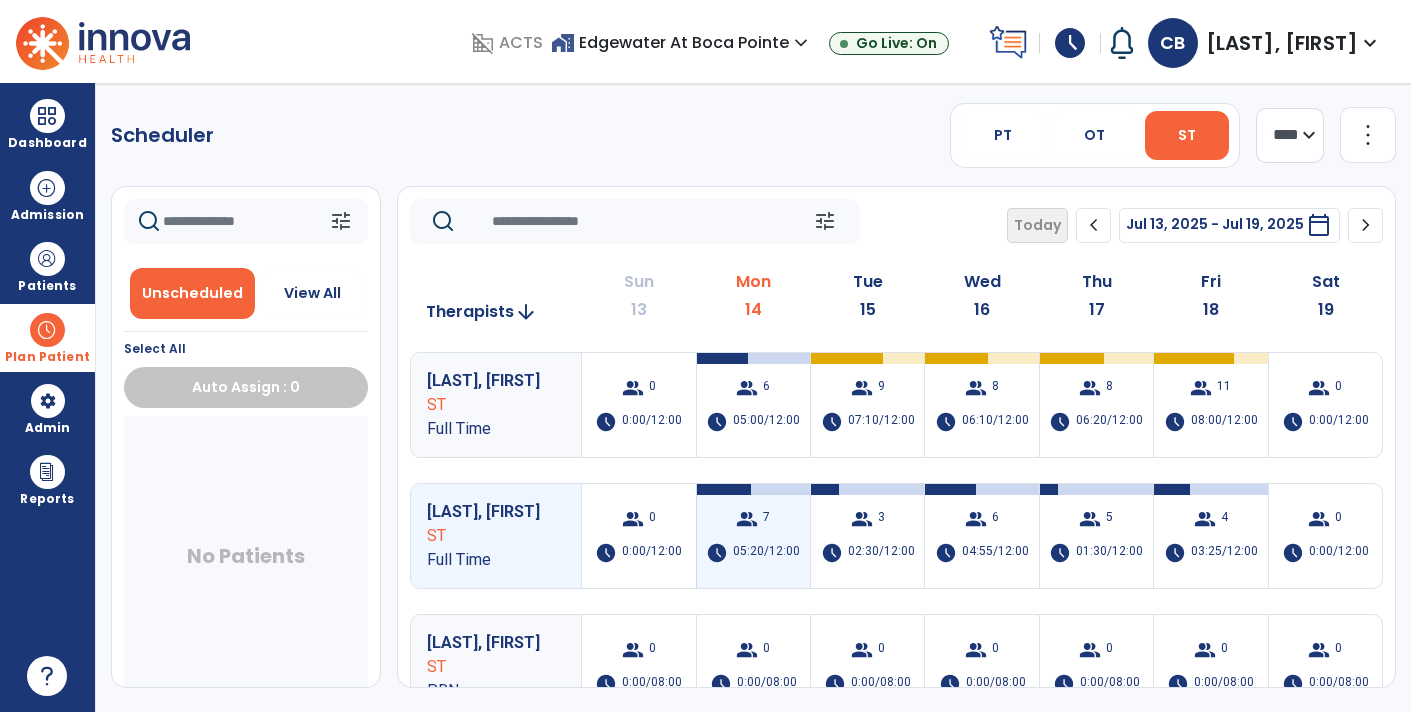 click on "group  7  schedule  05:20/12:00" at bounding box center [753, 536] 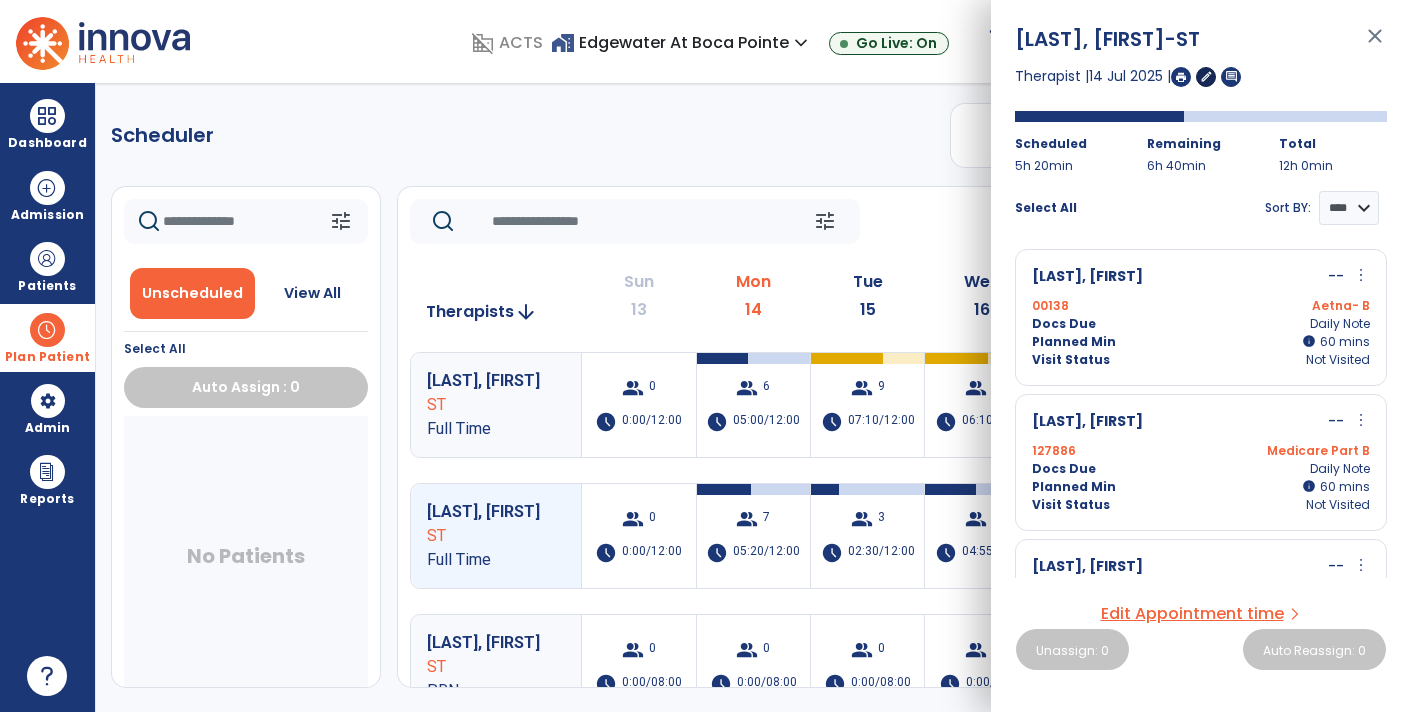 click on "edit" at bounding box center (1206, 76) 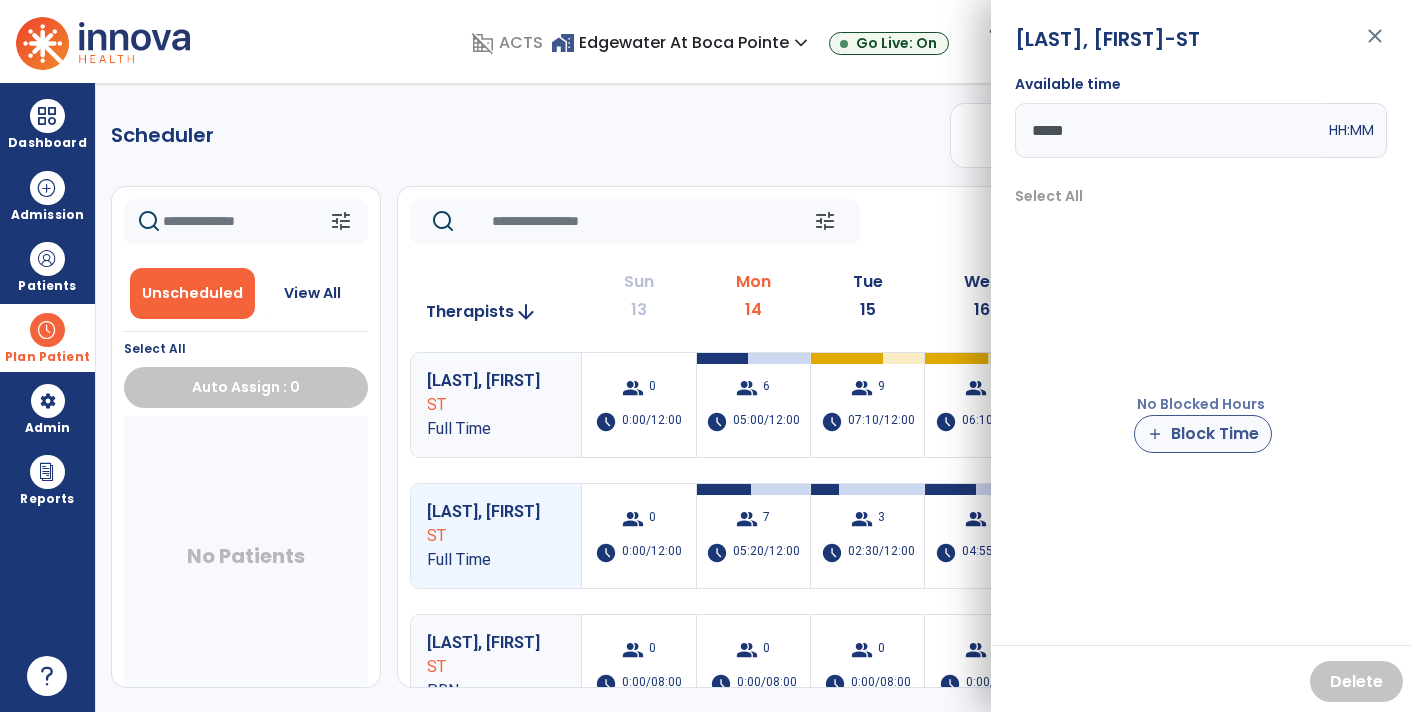 click on "add   Block Time" at bounding box center [1203, 434] 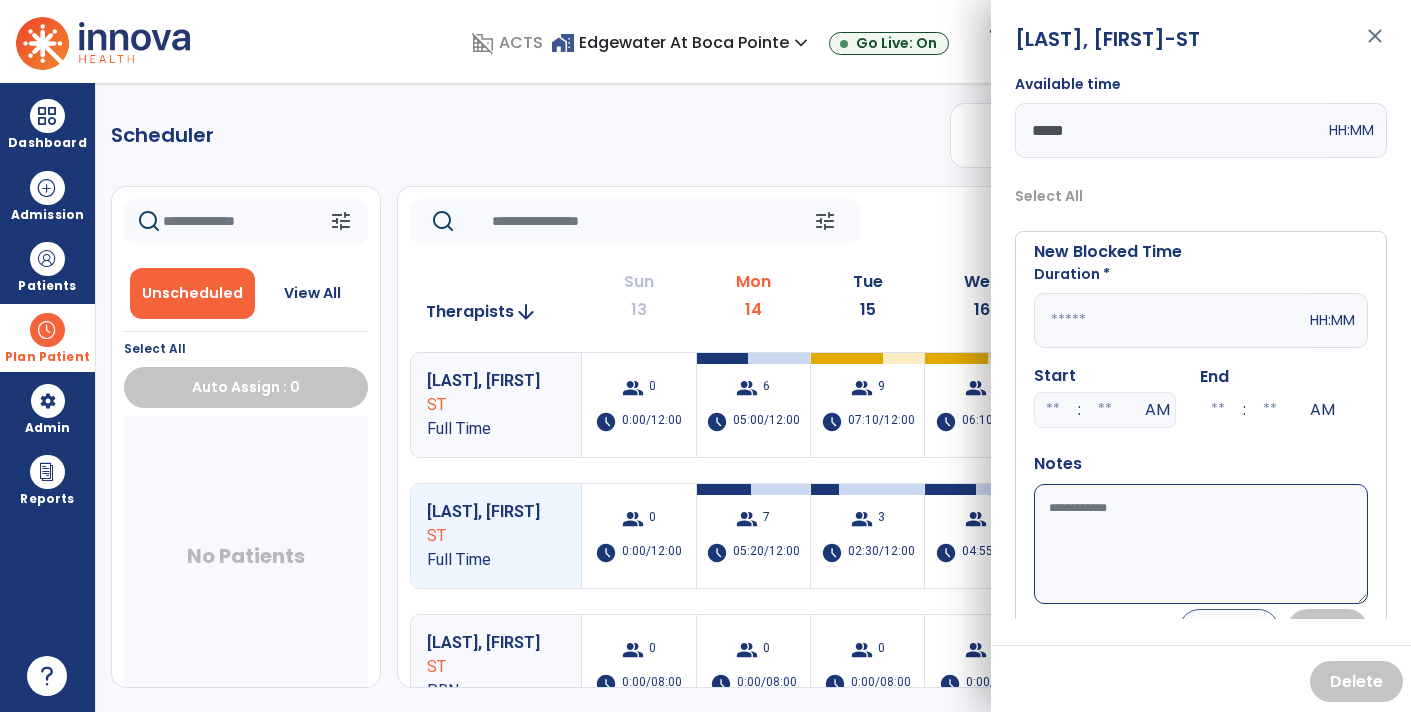 click at bounding box center [1170, 320] 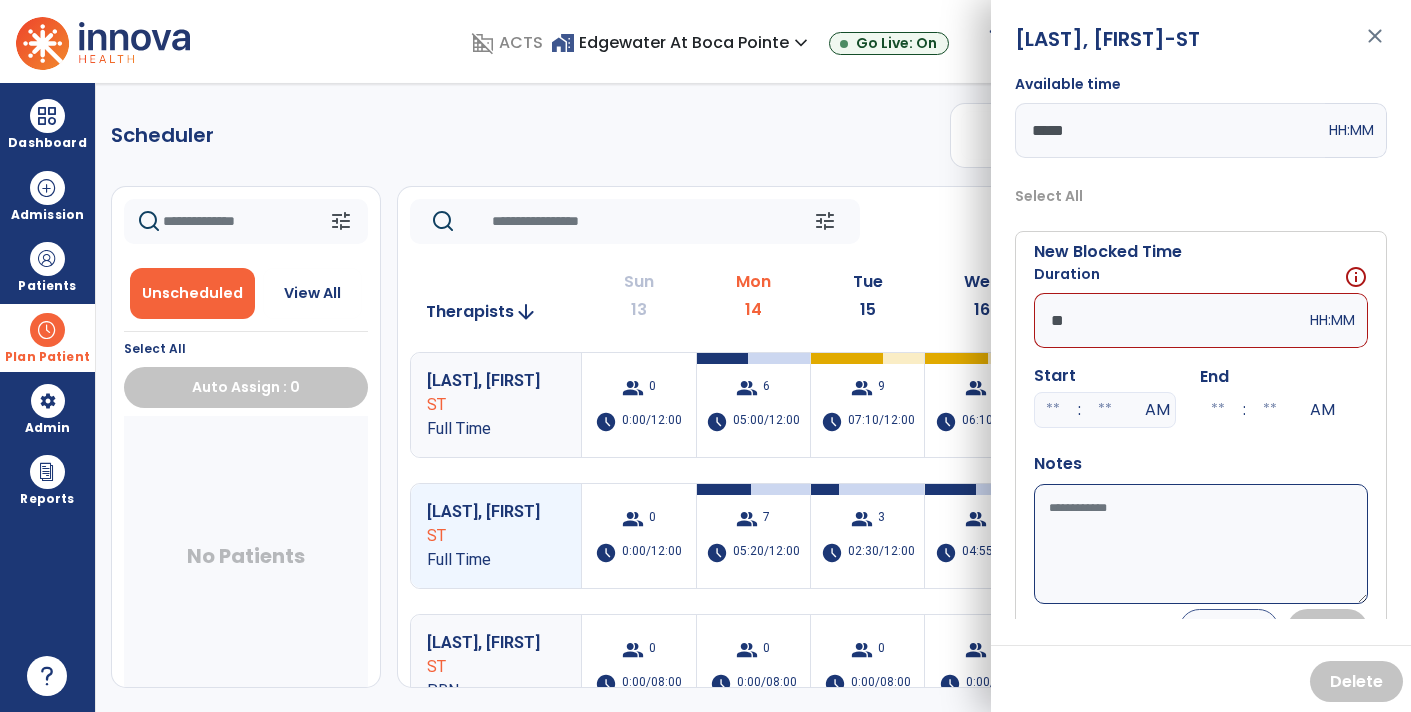 type on "*" 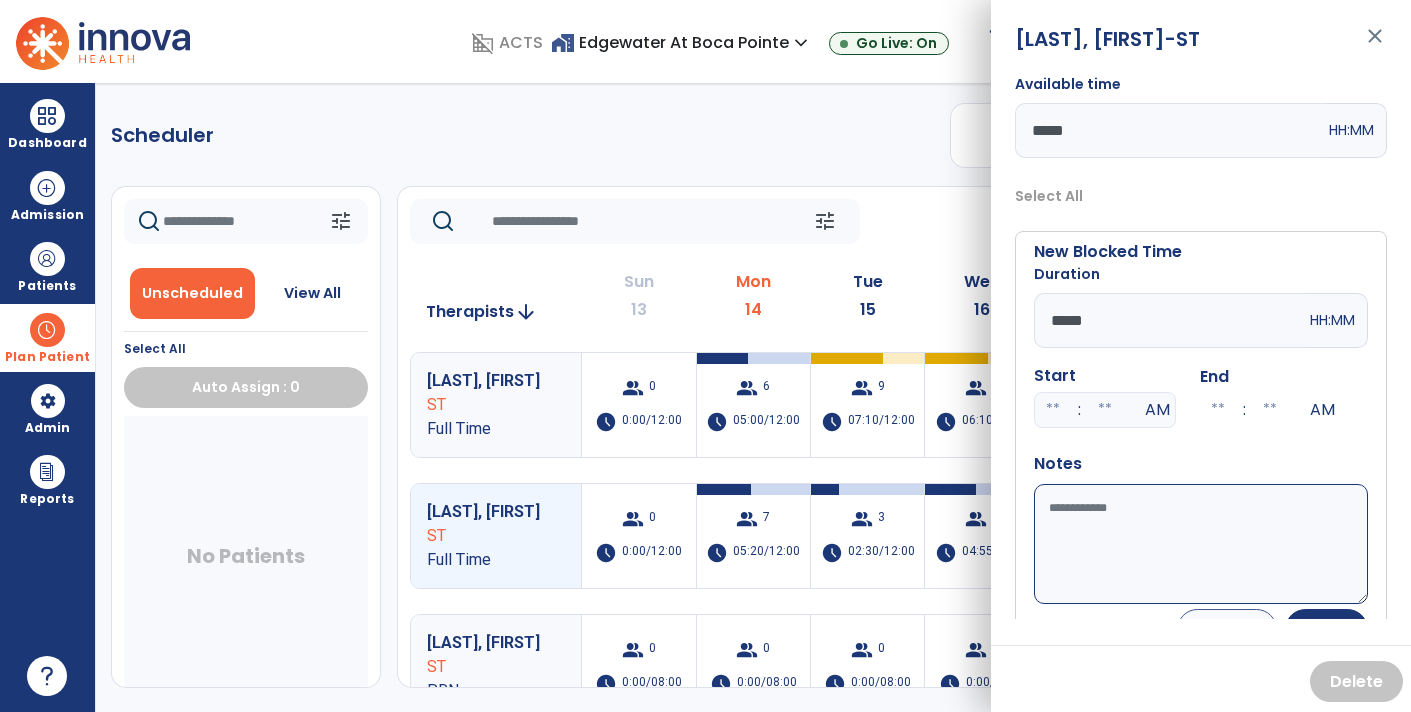 type on "*****" 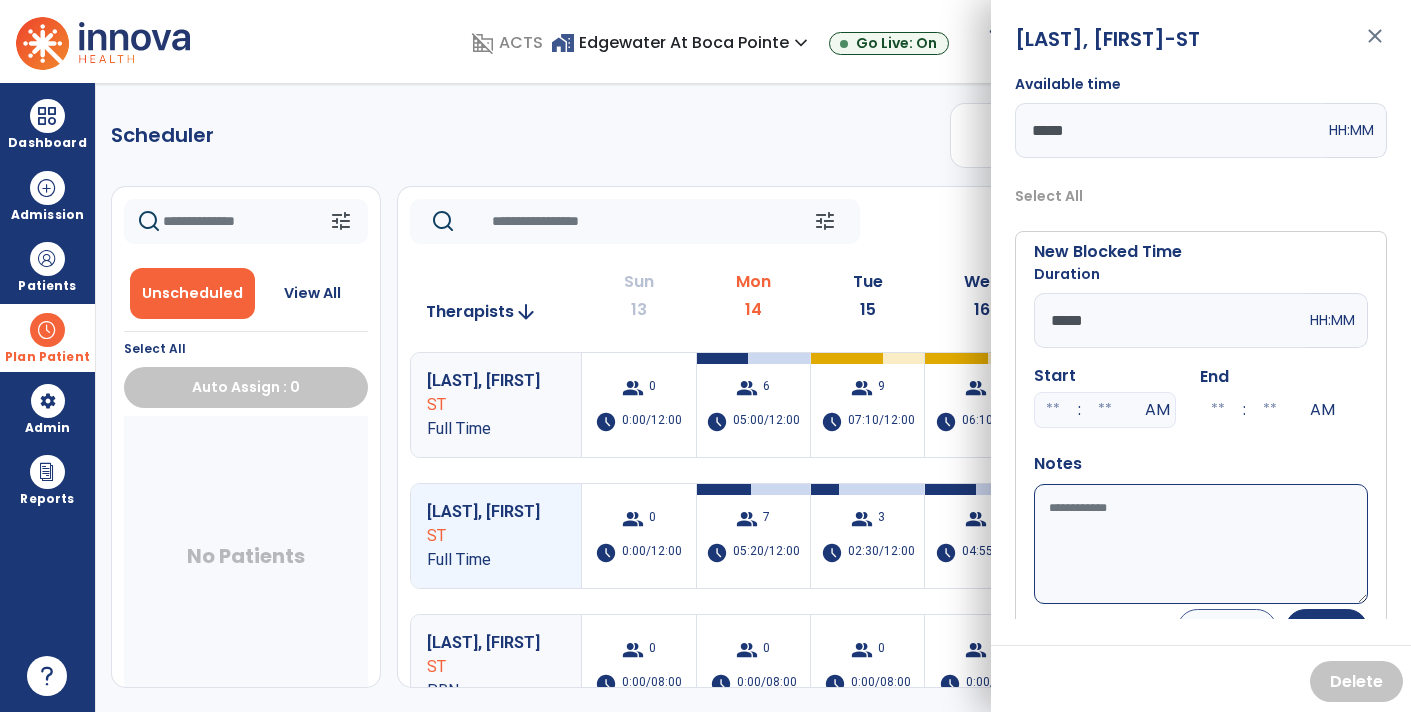click at bounding box center [1053, 410] 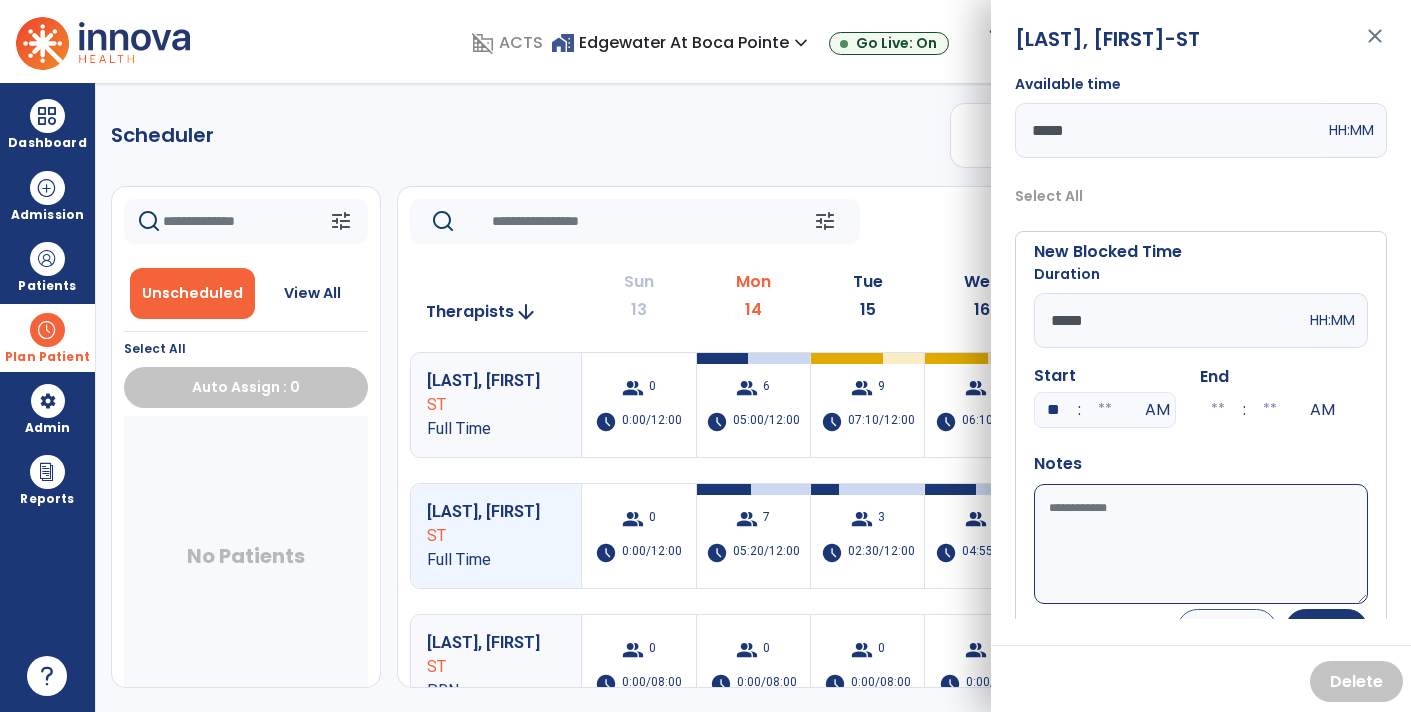 type on "**" 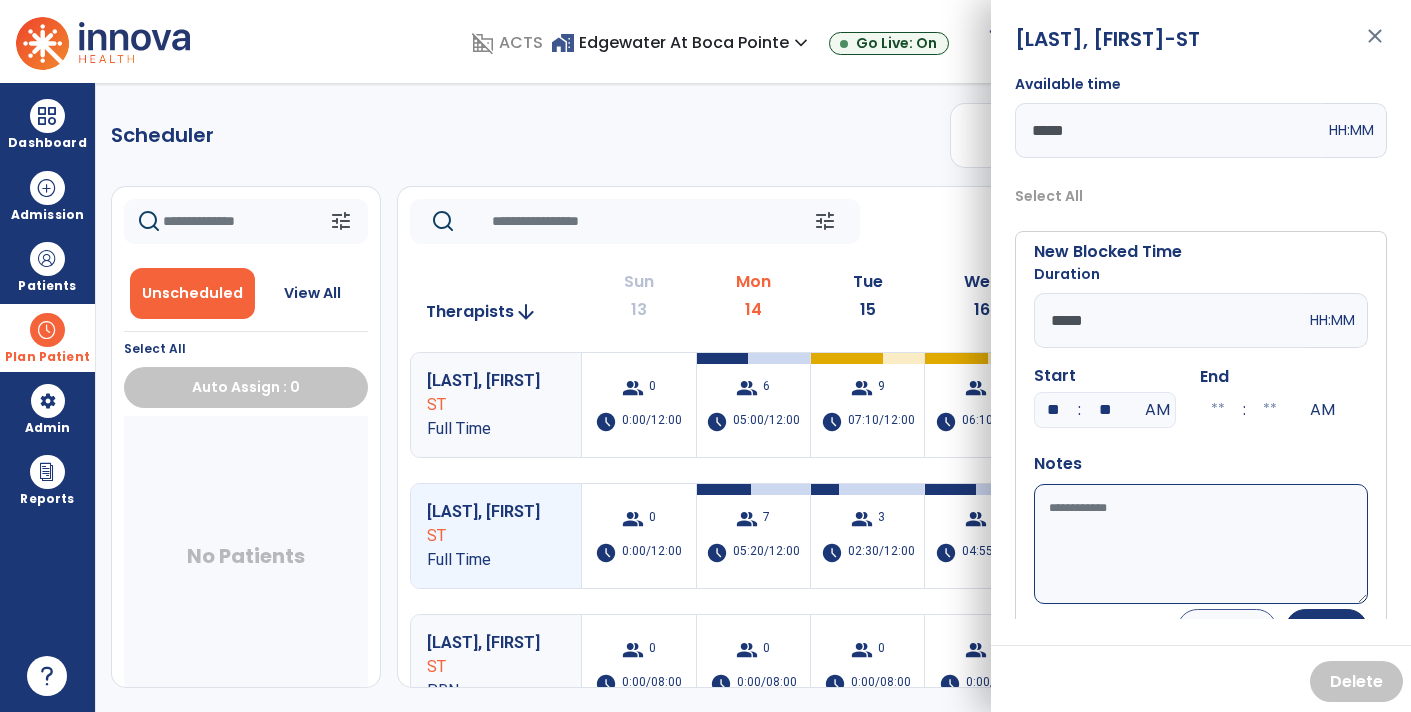 type on "**" 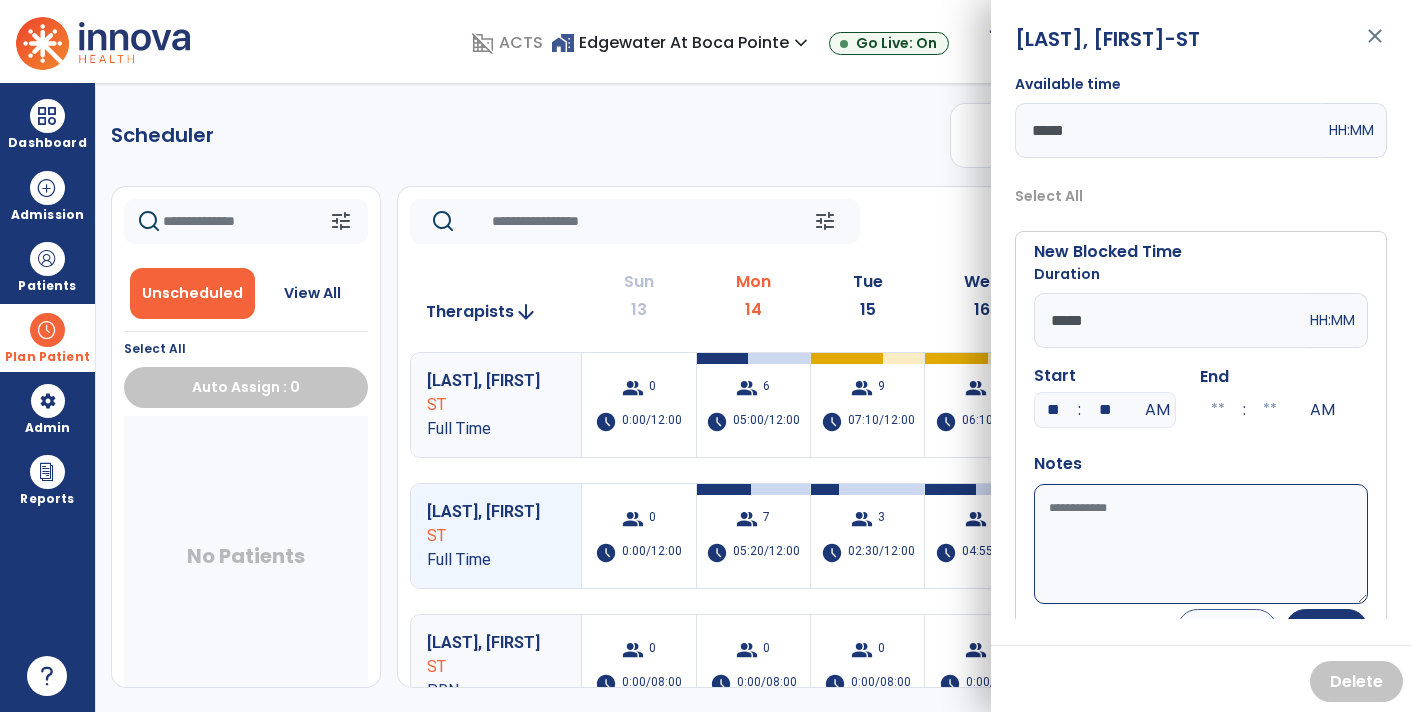type on "**" 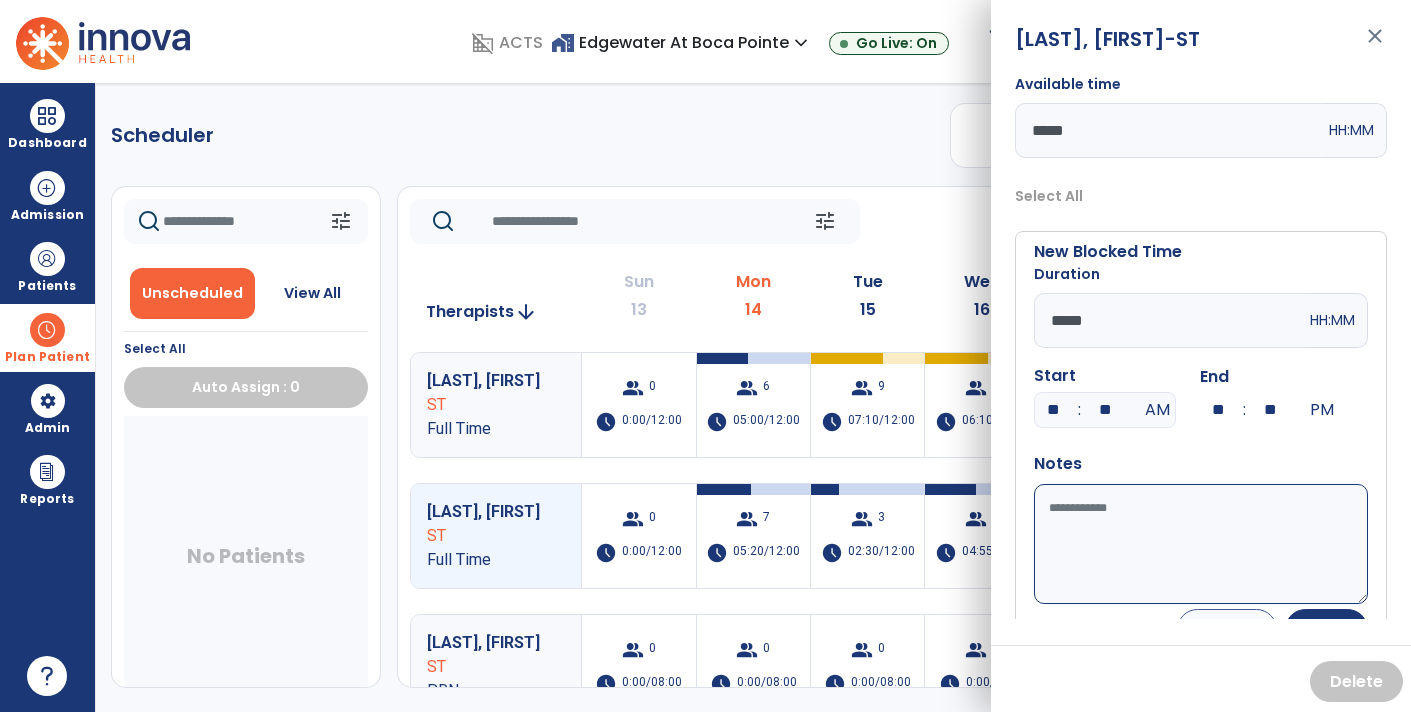 click on "Available time" at bounding box center (1201, 544) 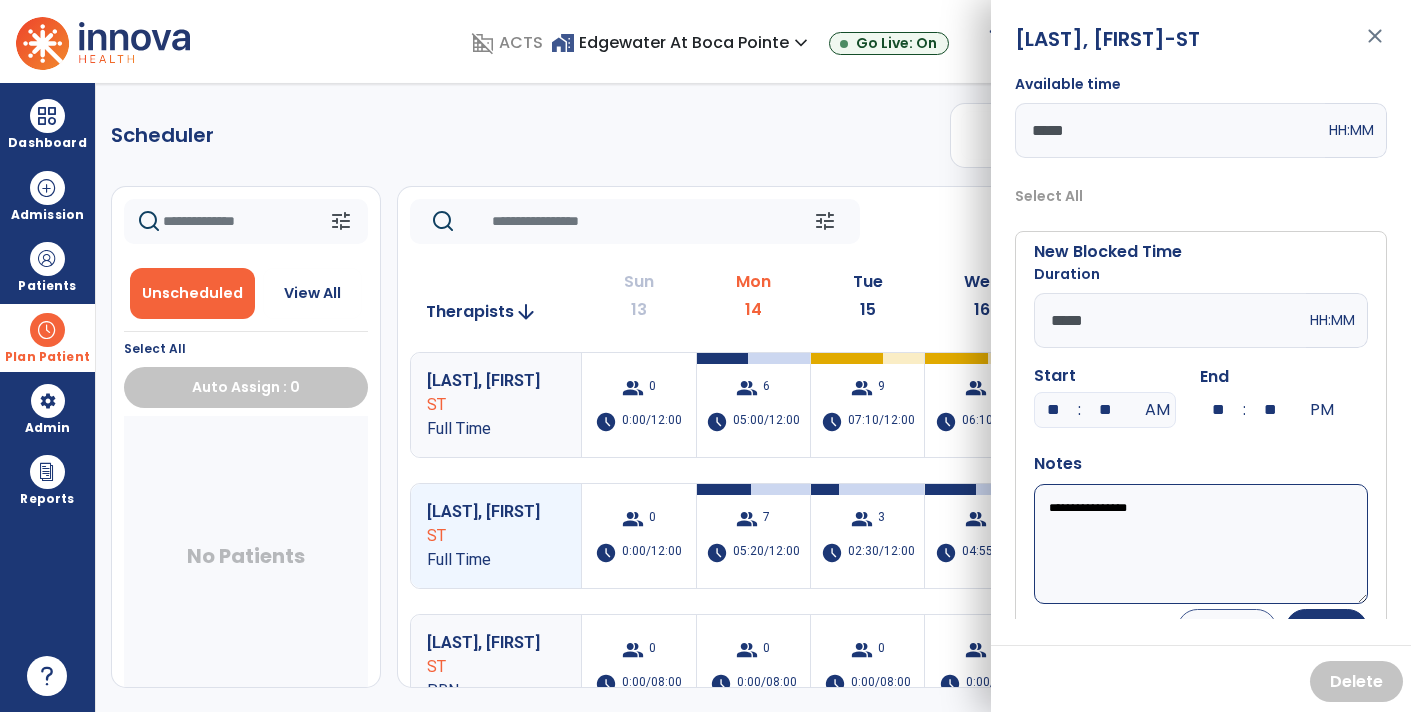 type on "**********" 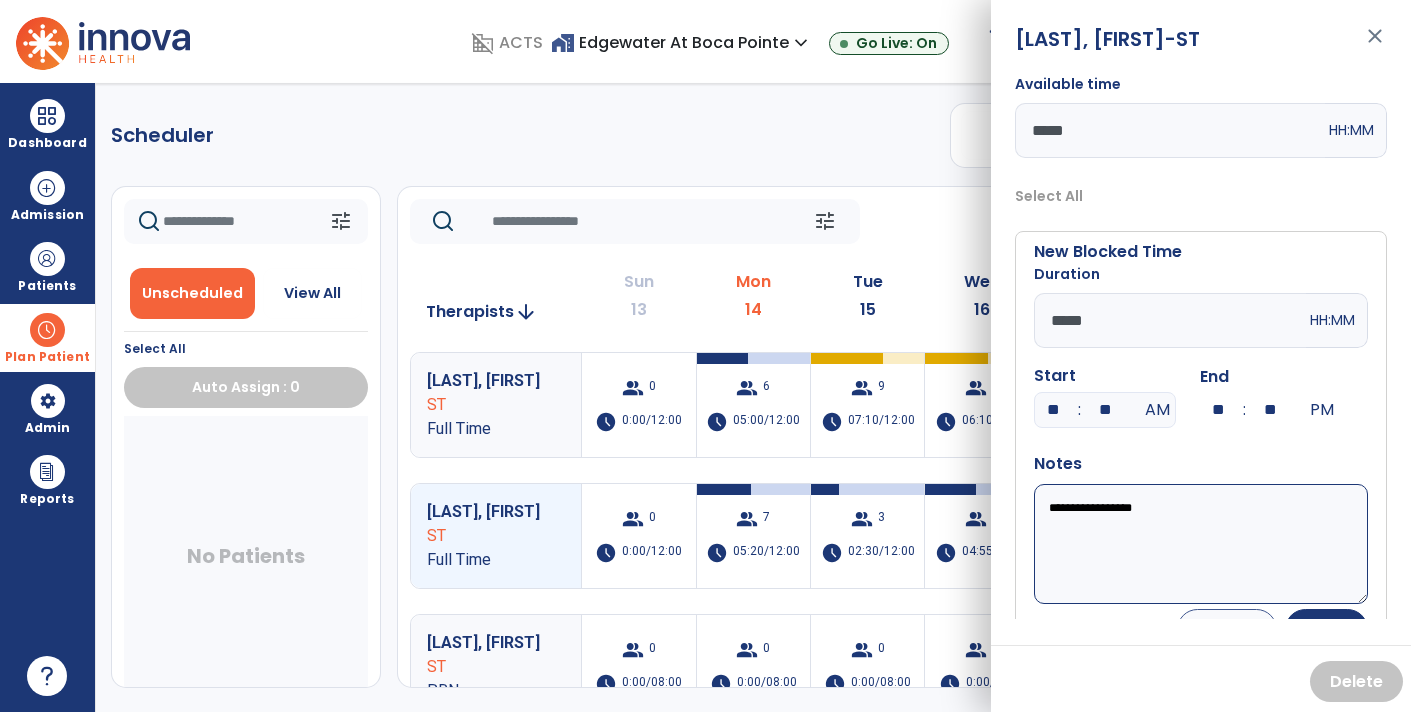 scroll, scrollTop: 38, scrollLeft: 0, axis: vertical 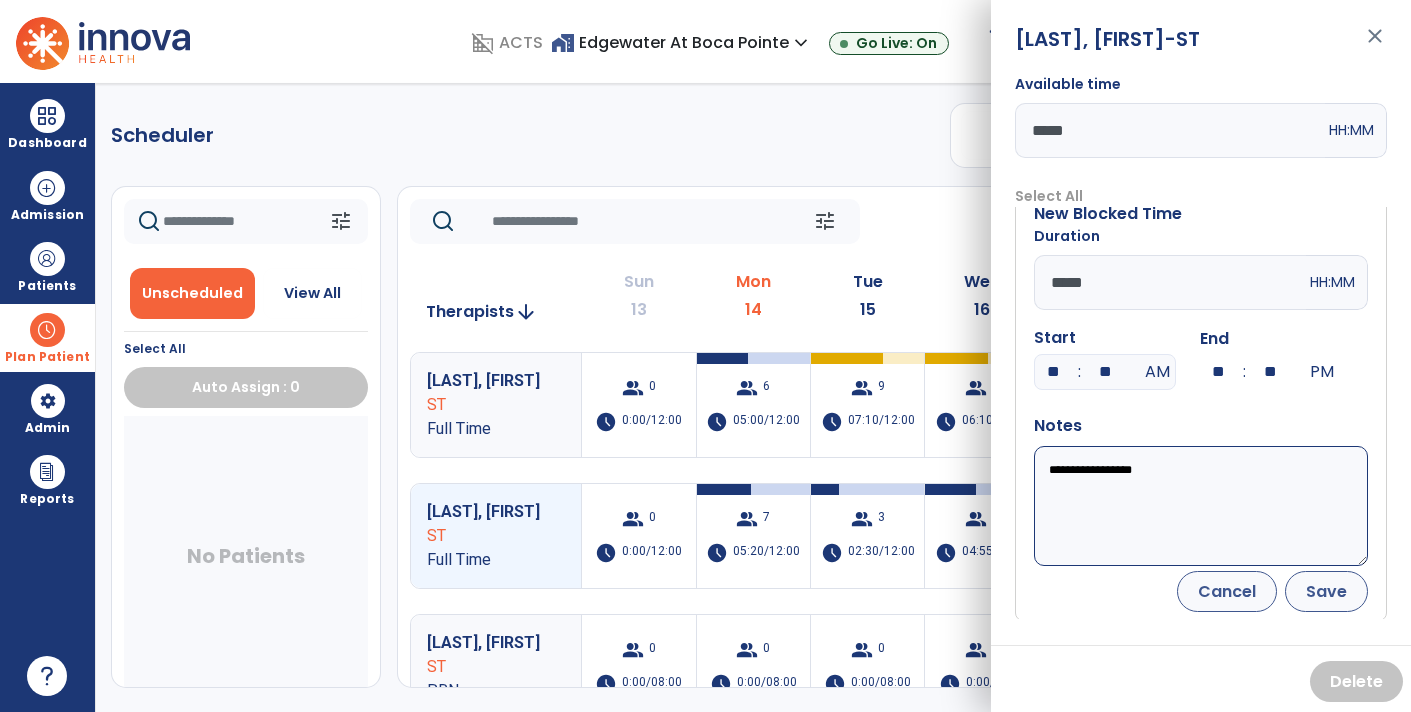 click on "Save" at bounding box center [1326, 591] 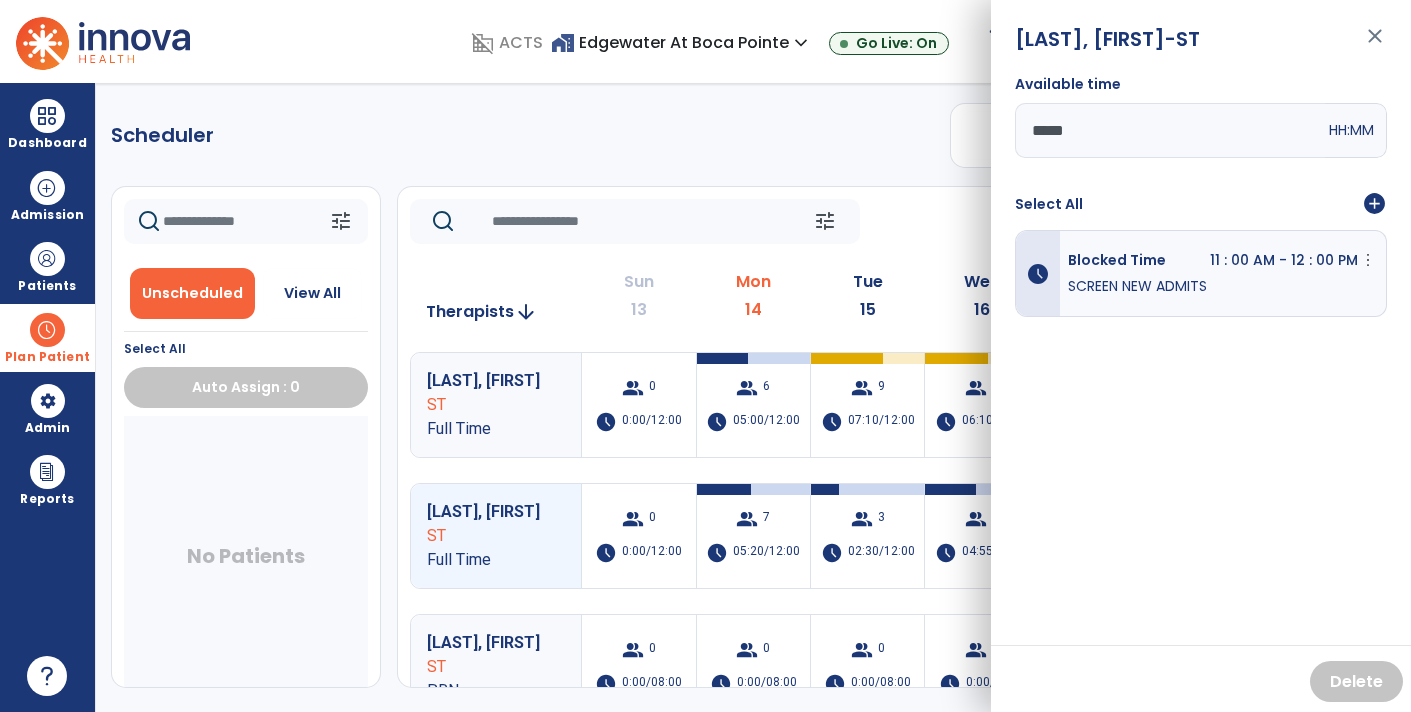 click on "close" at bounding box center [1375, 45] 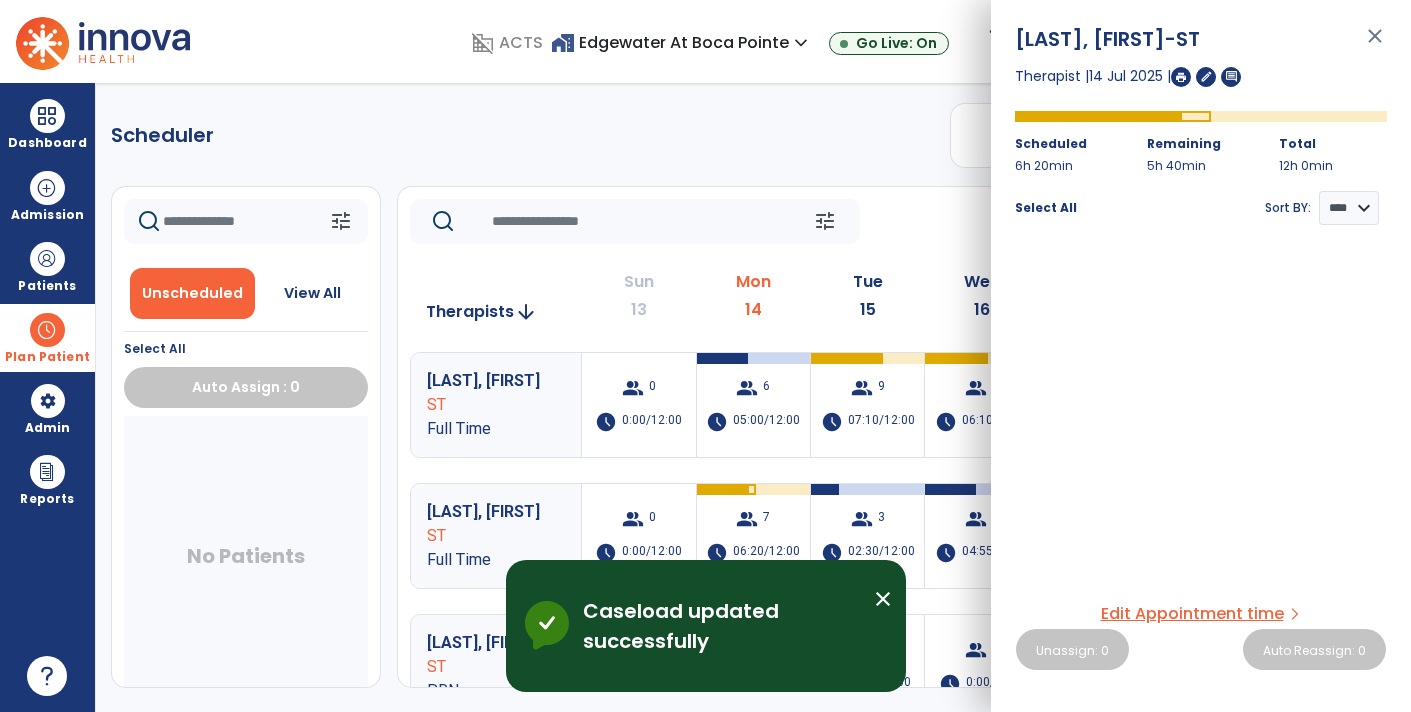 click on "close" at bounding box center (1375, 45) 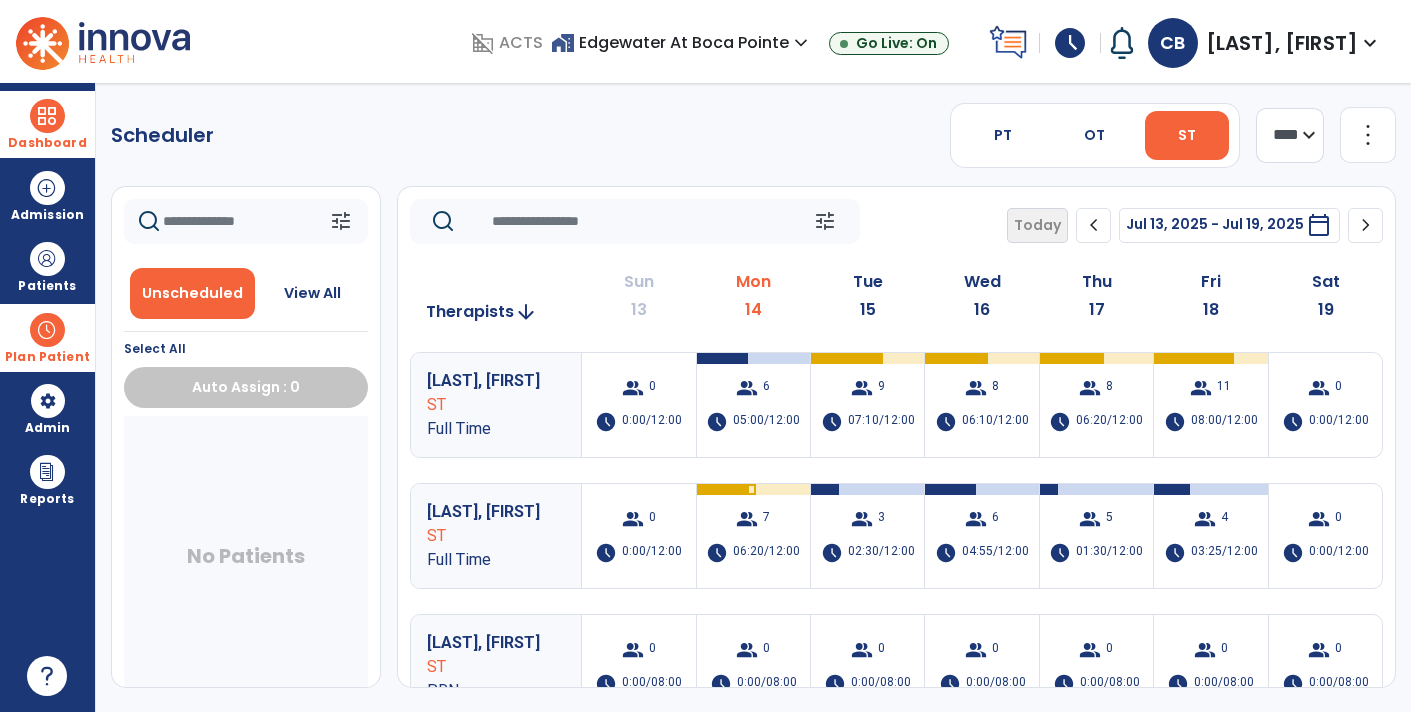 click at bounding box center (47, 116) 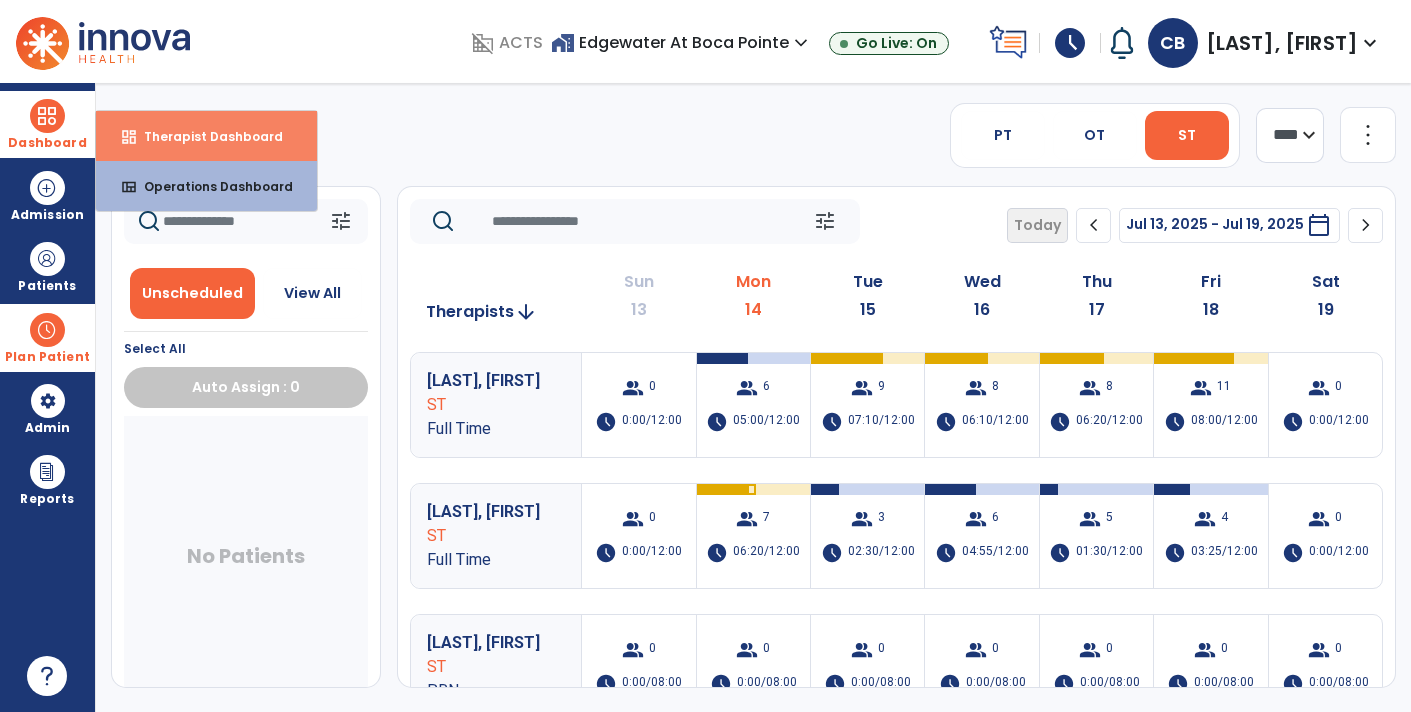 click on "Therapist Dashboard" at bounding box center (205, 136) 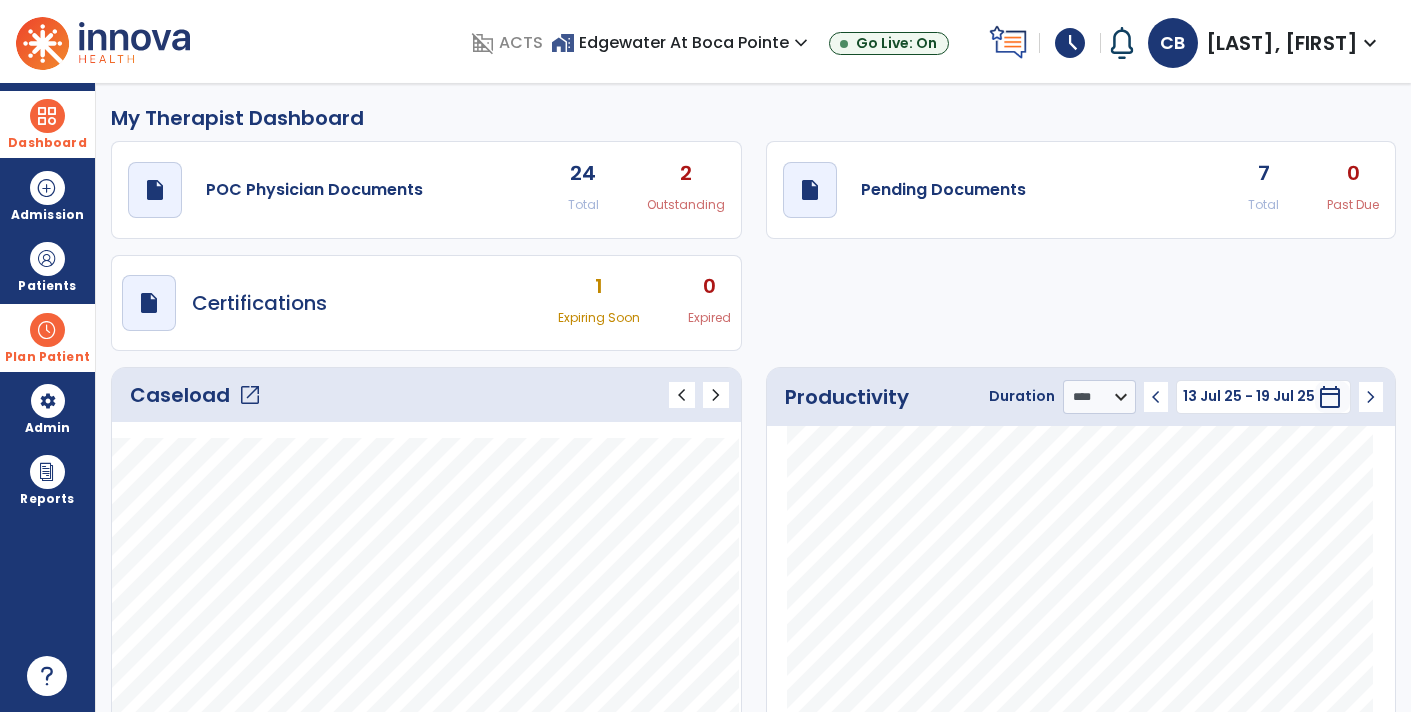 click at bounding box center (47, 330) 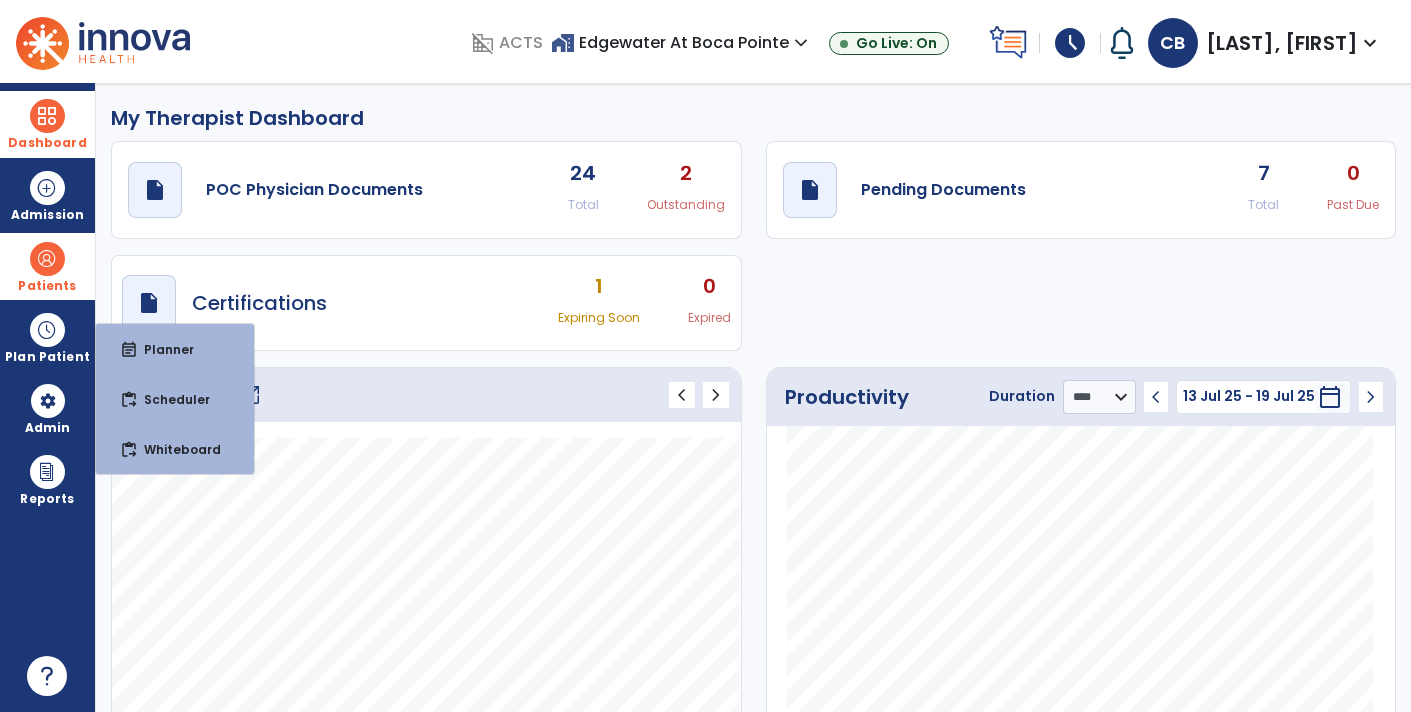 click on "Patients" at bounding box center (47, 286) 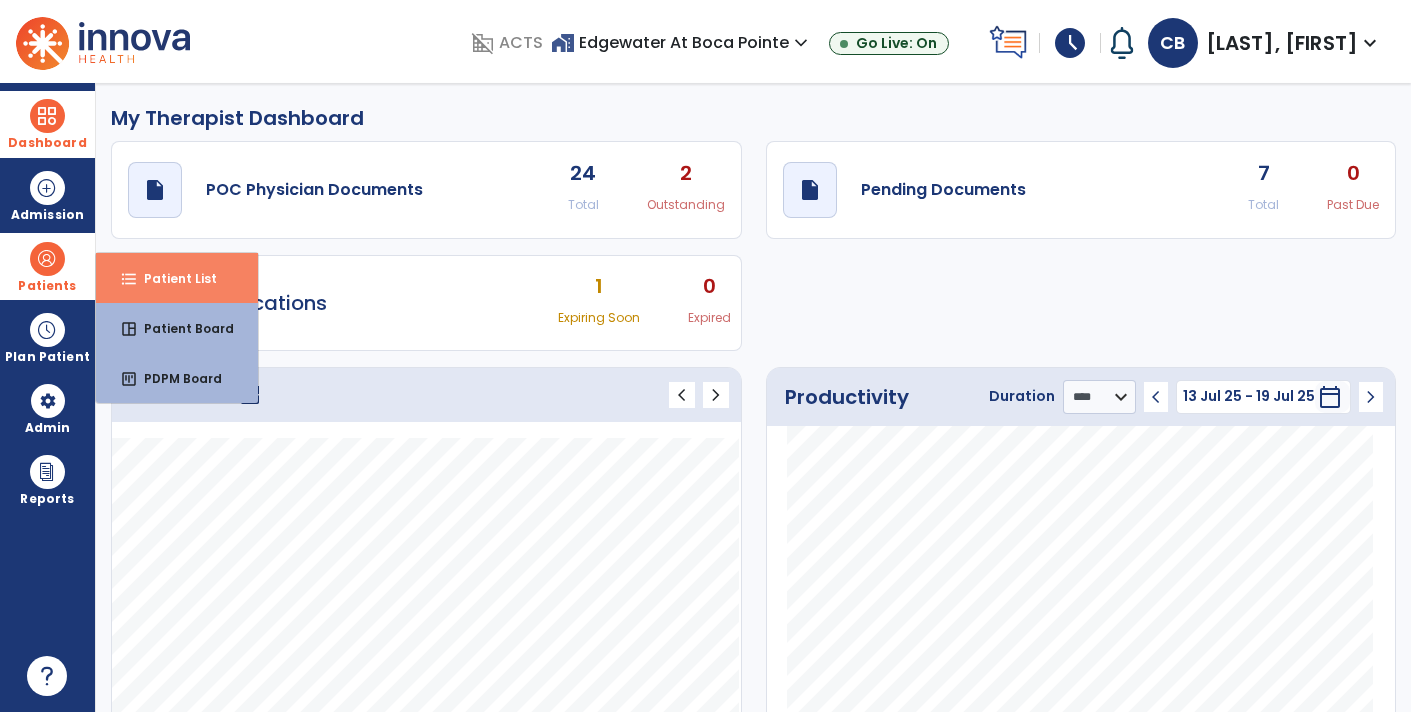 click on "Patient List" at bounding box center [172, 278] 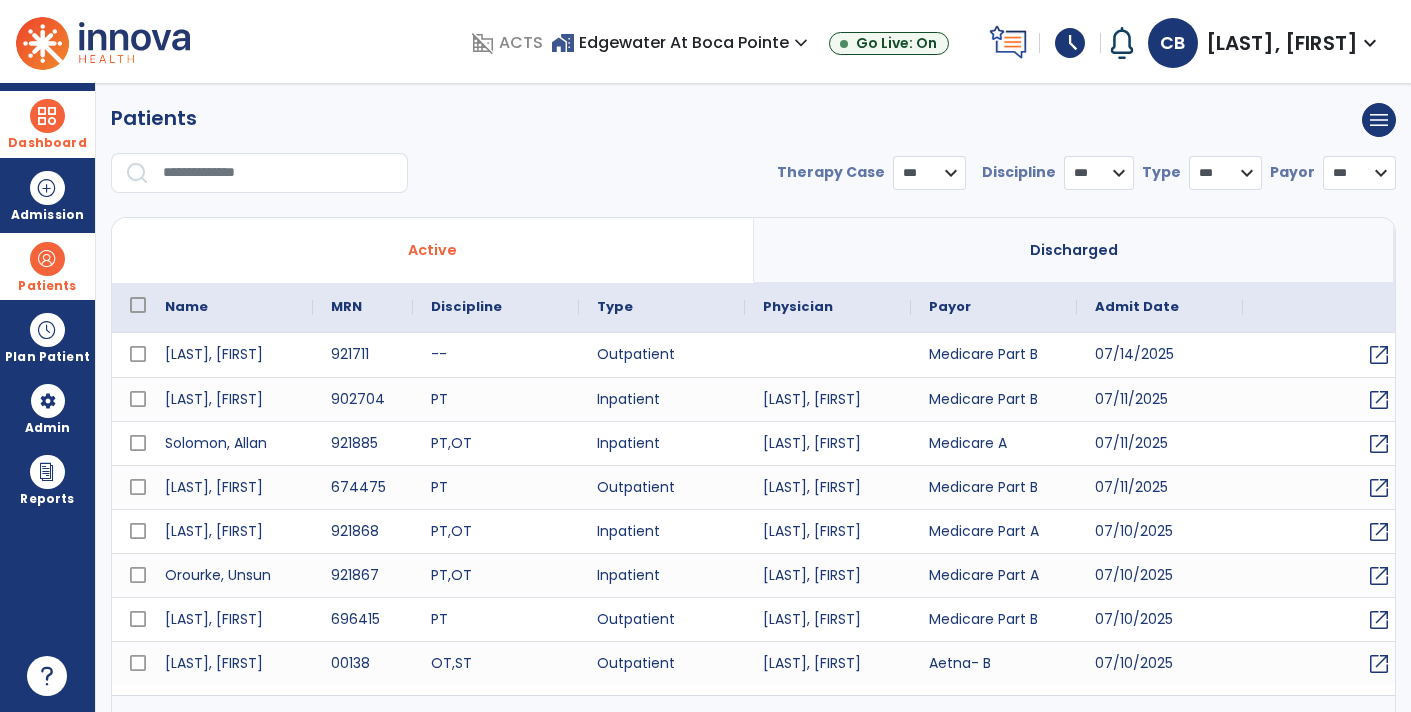 select on "***" 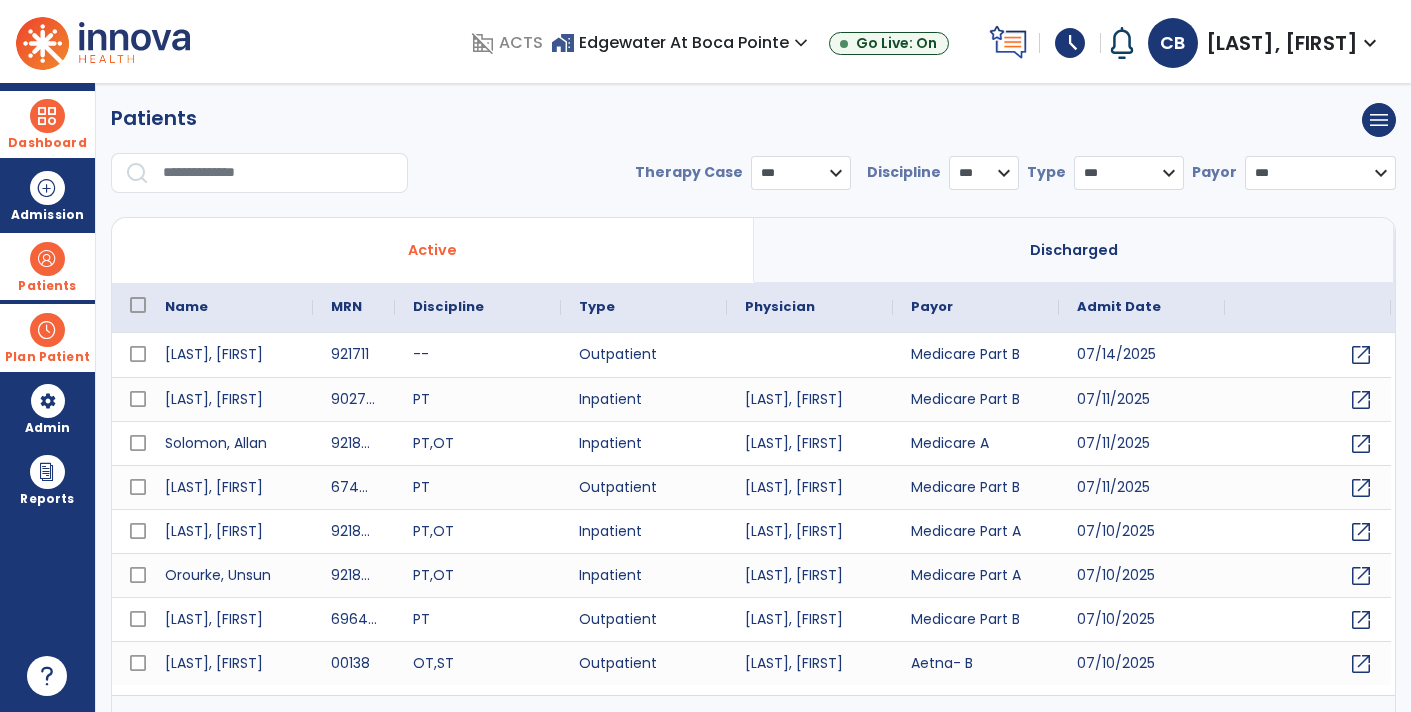 click at bounding box center [47, 330] 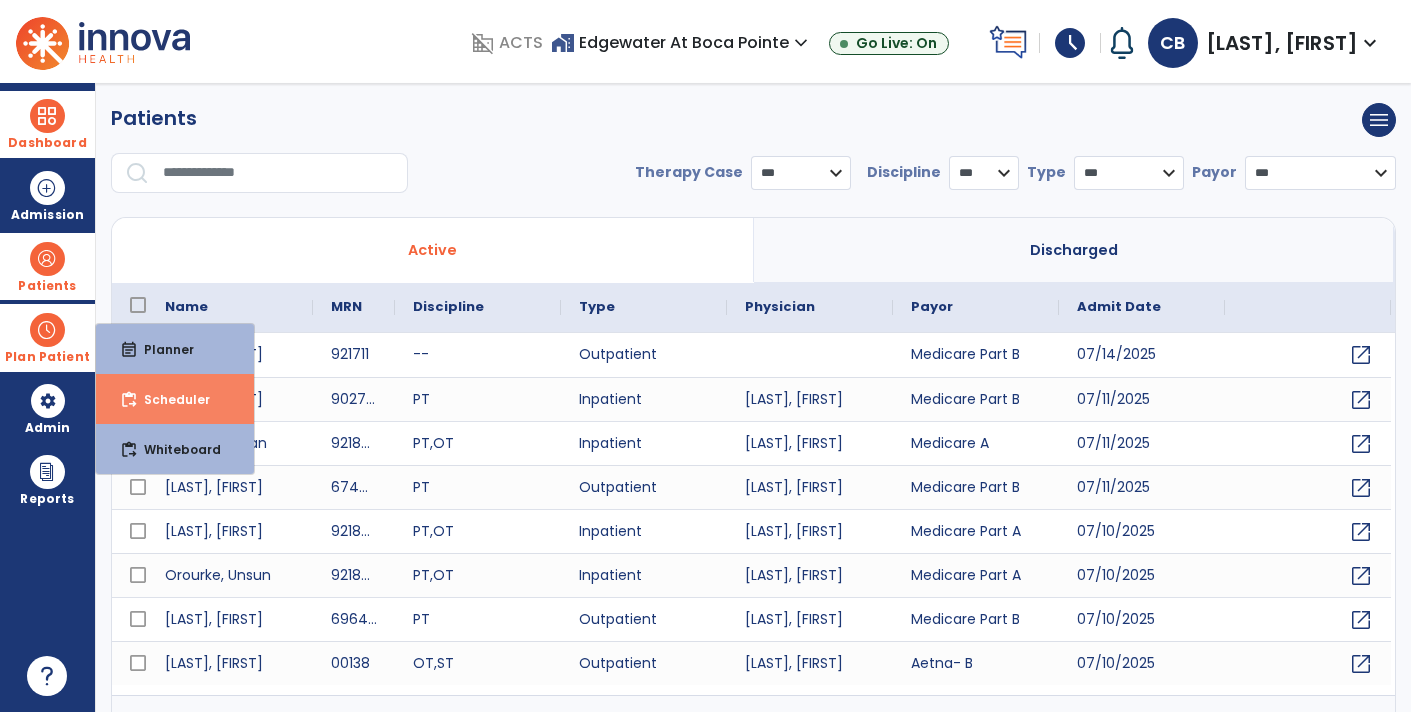 click on "Scheduler" at bounding box center (169, 399) 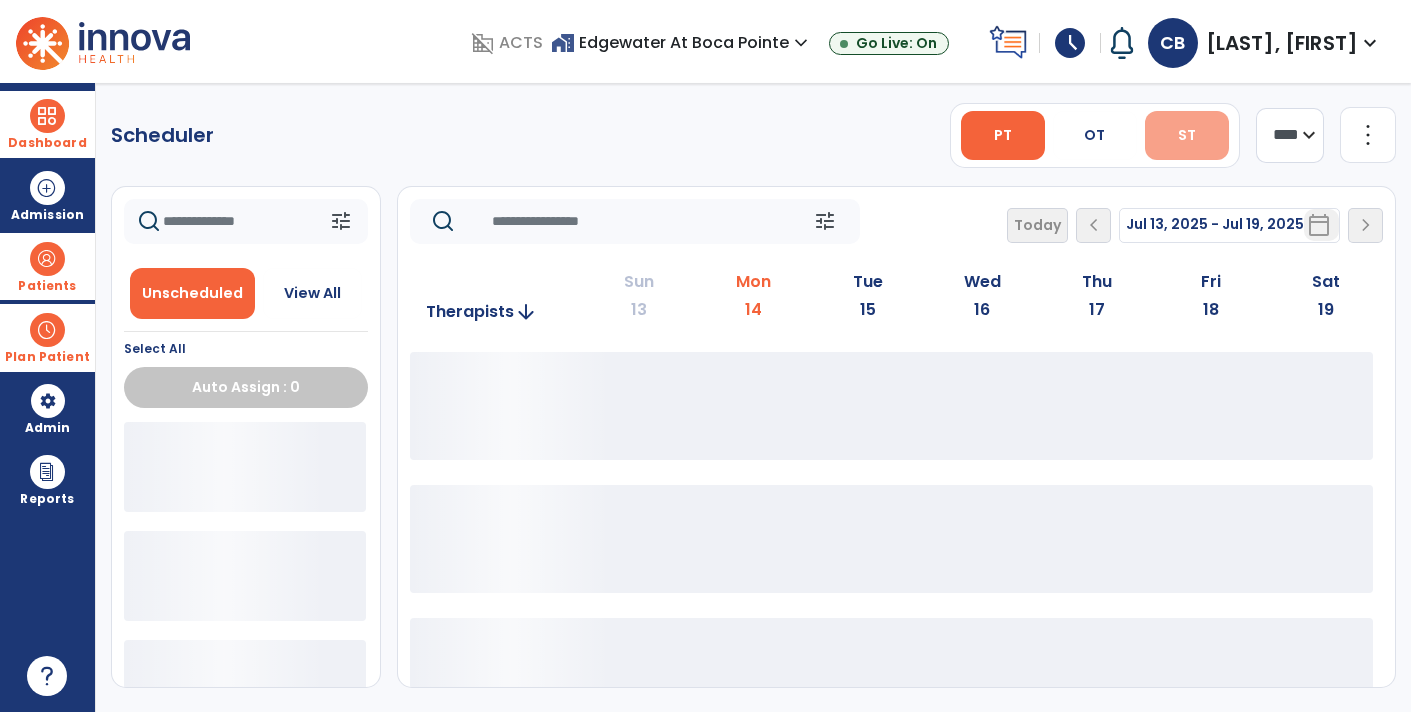 click on "ST" at bounding box center (1187, 135) 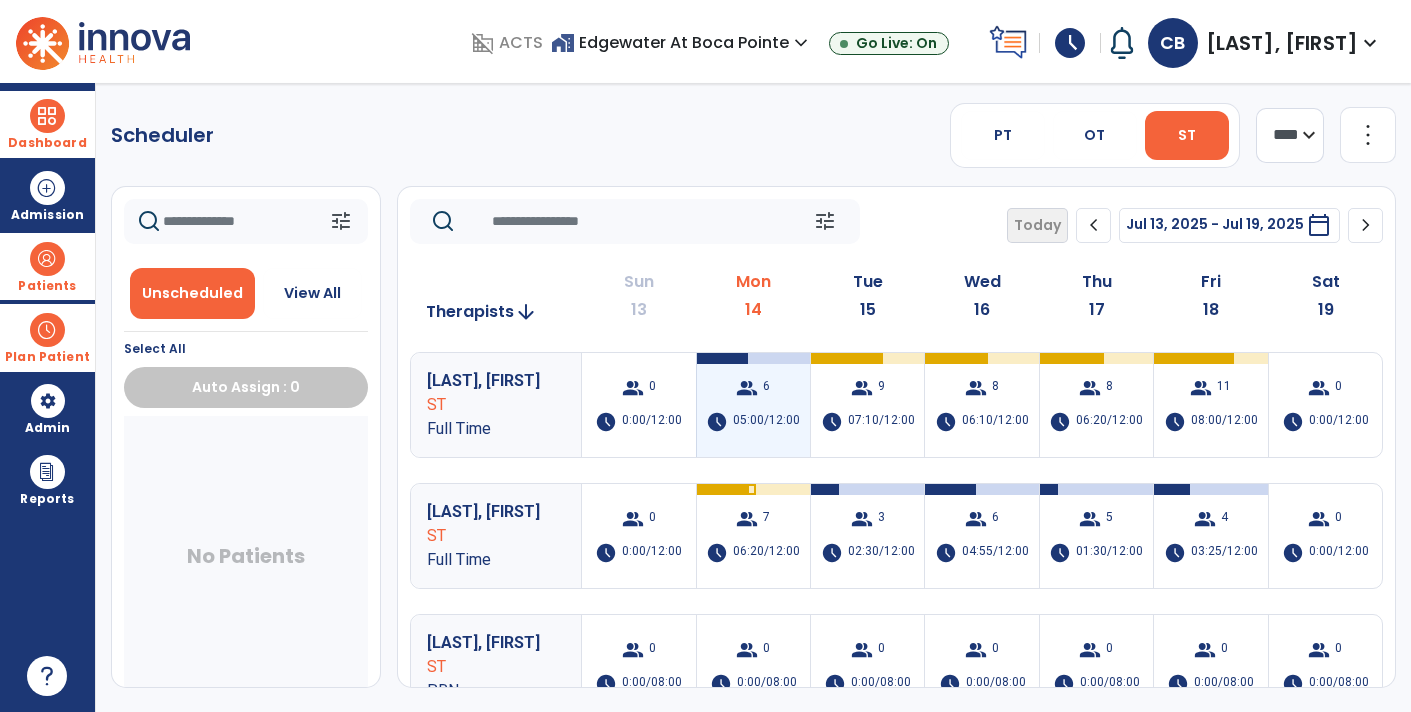 click on "group  6  schedule  05:00/12:00" at bounding box center [753, 405] 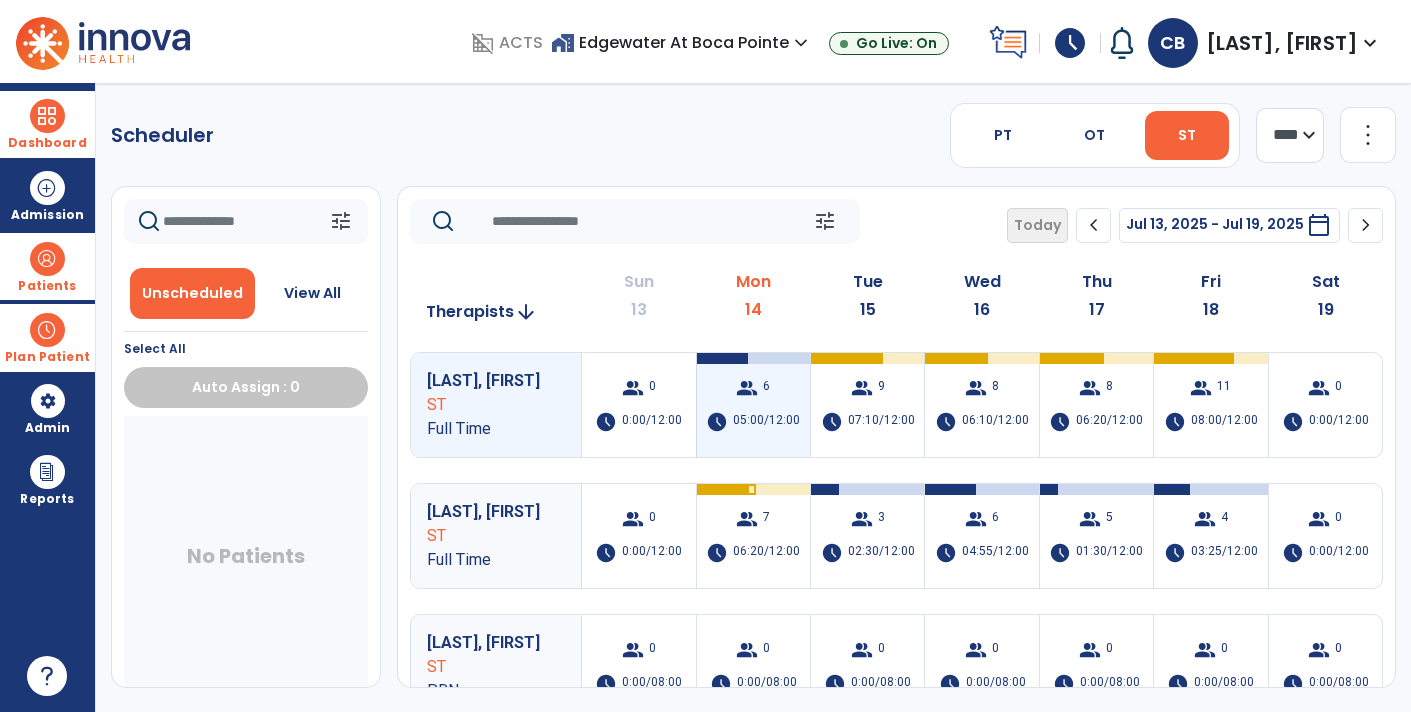 click on "group  6" at bounding box center [753, 388] 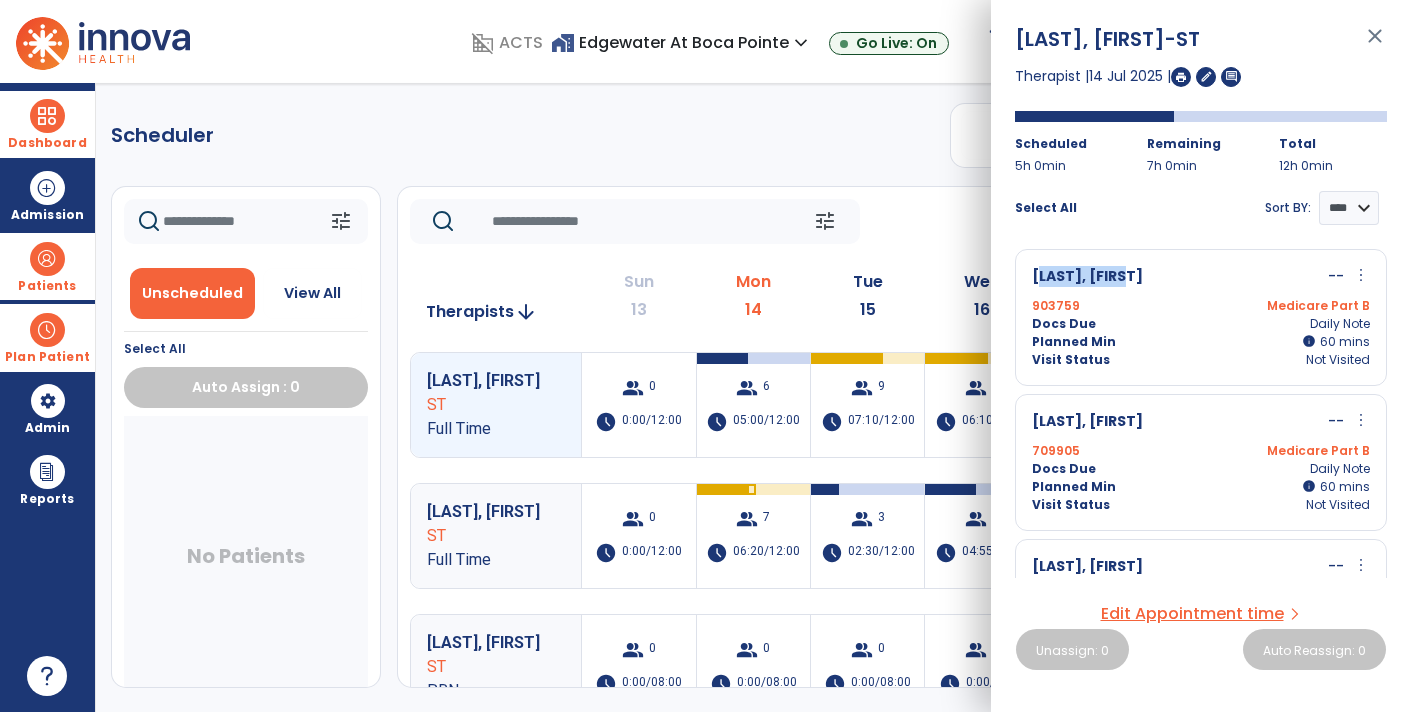 drag, startPoint x: 1031, startPoint y: 275, endPoint x: 1122, endPoint y: 280, distance: 91.13726 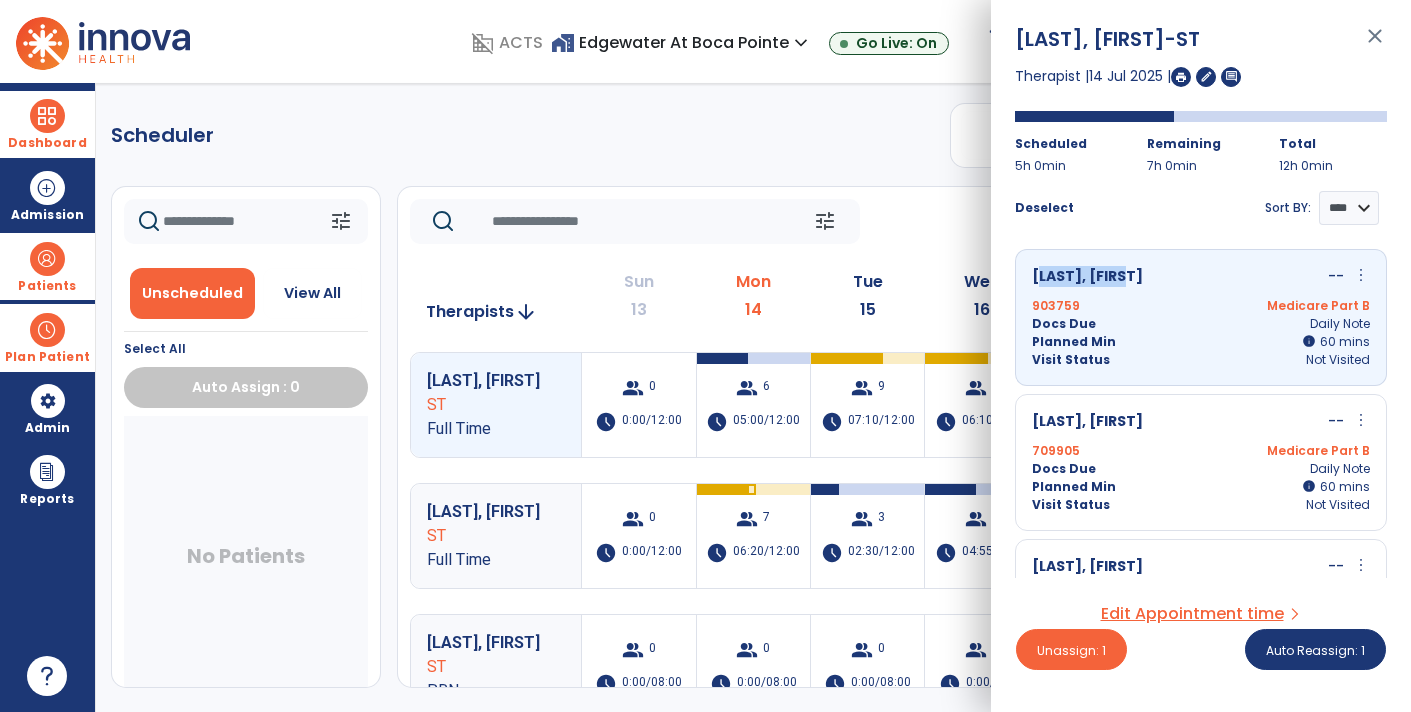 copy on "[LAST], [FIRST]" 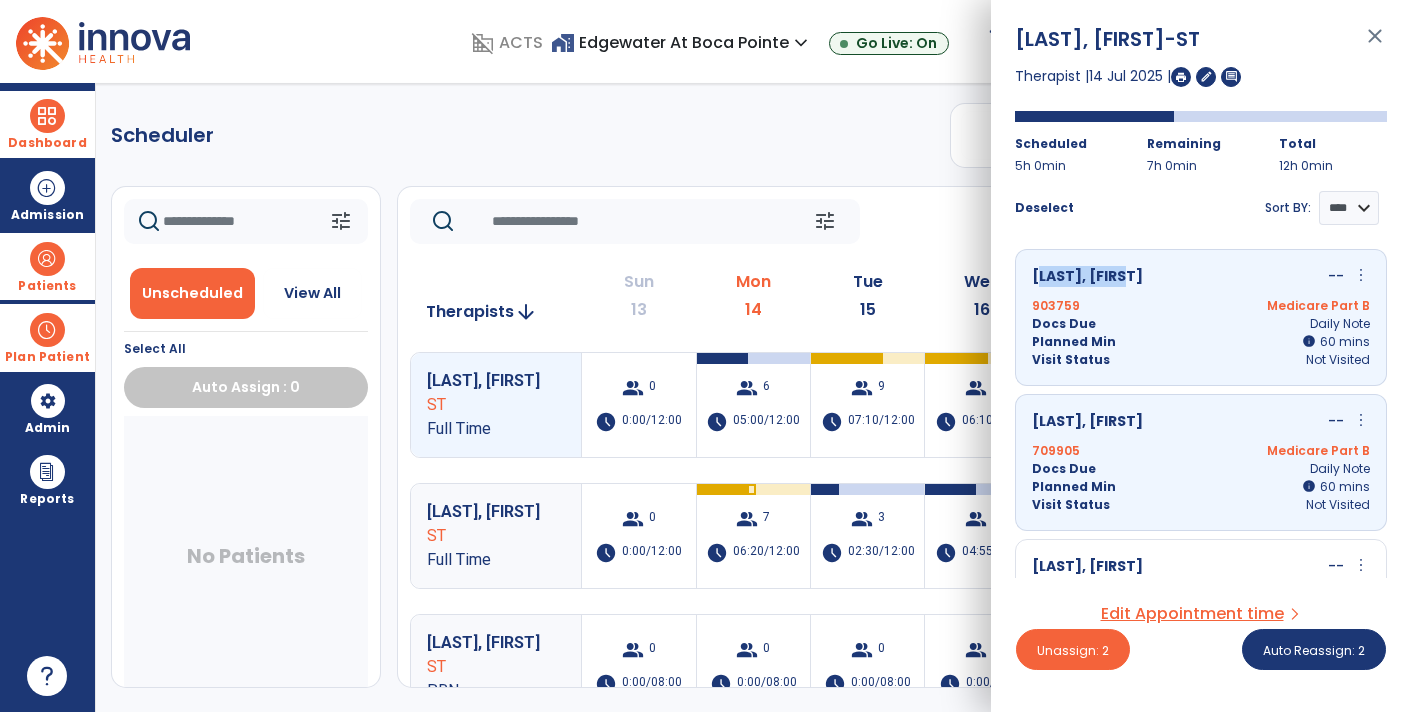 copy on "[LAST], [FIRST]" 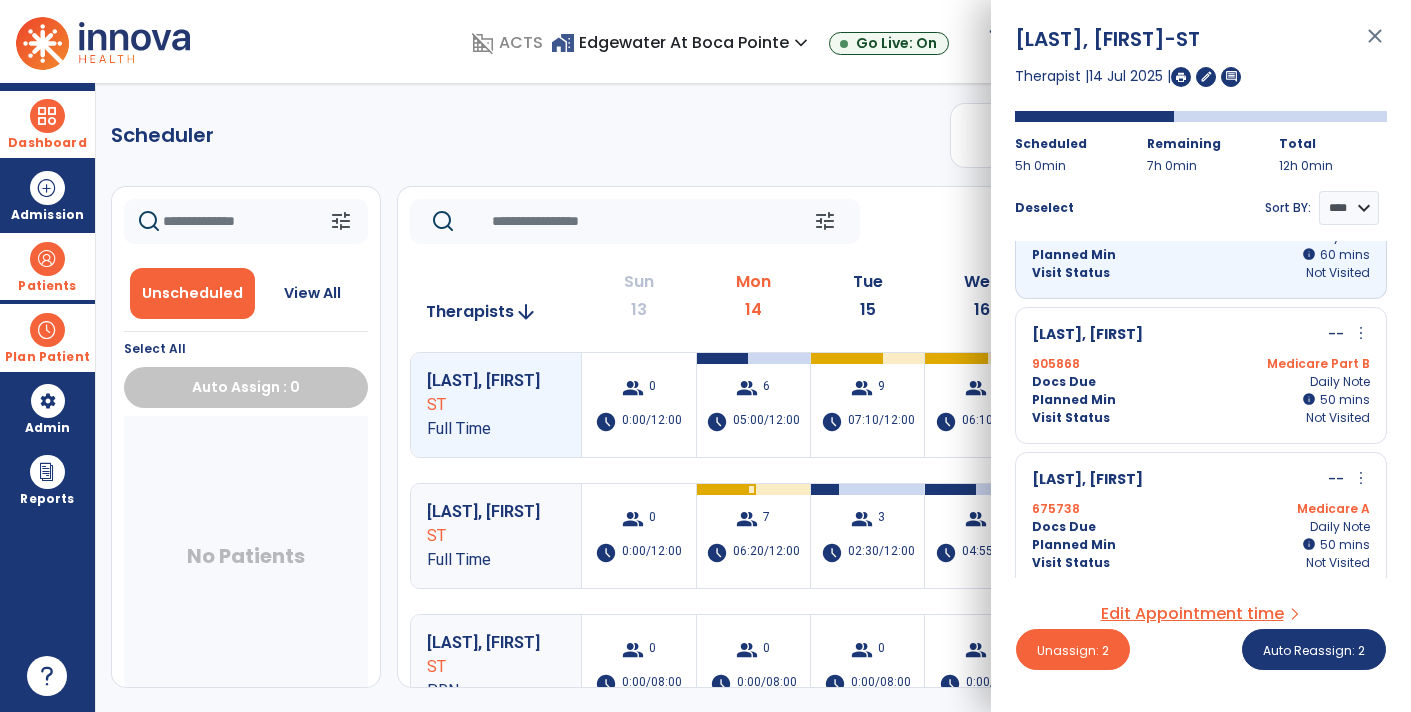 scroll, scrollTop: 233, scrollLeft: 0, axis: vertical 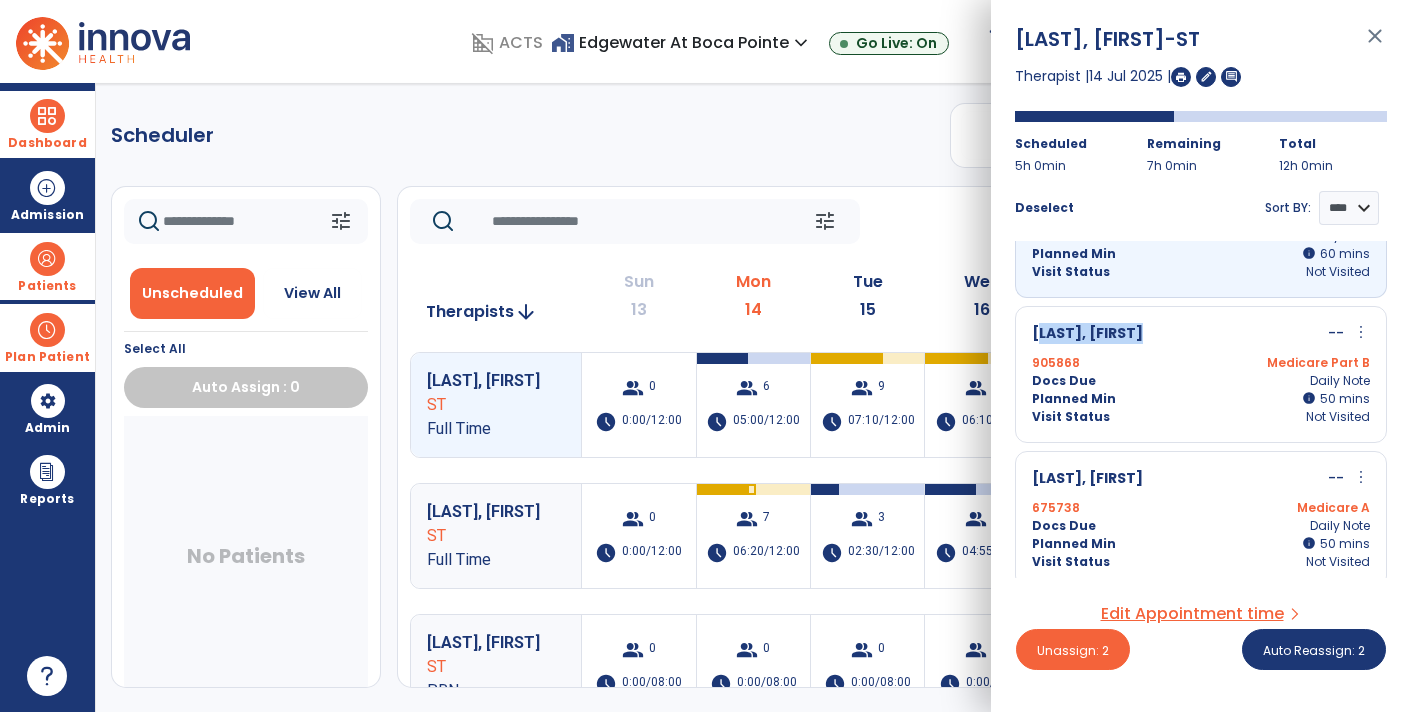 drag, startPoint x: 1030, startPoint y: 329, endPoint x: 1128, endPoint y: 335, distance: 98.1835 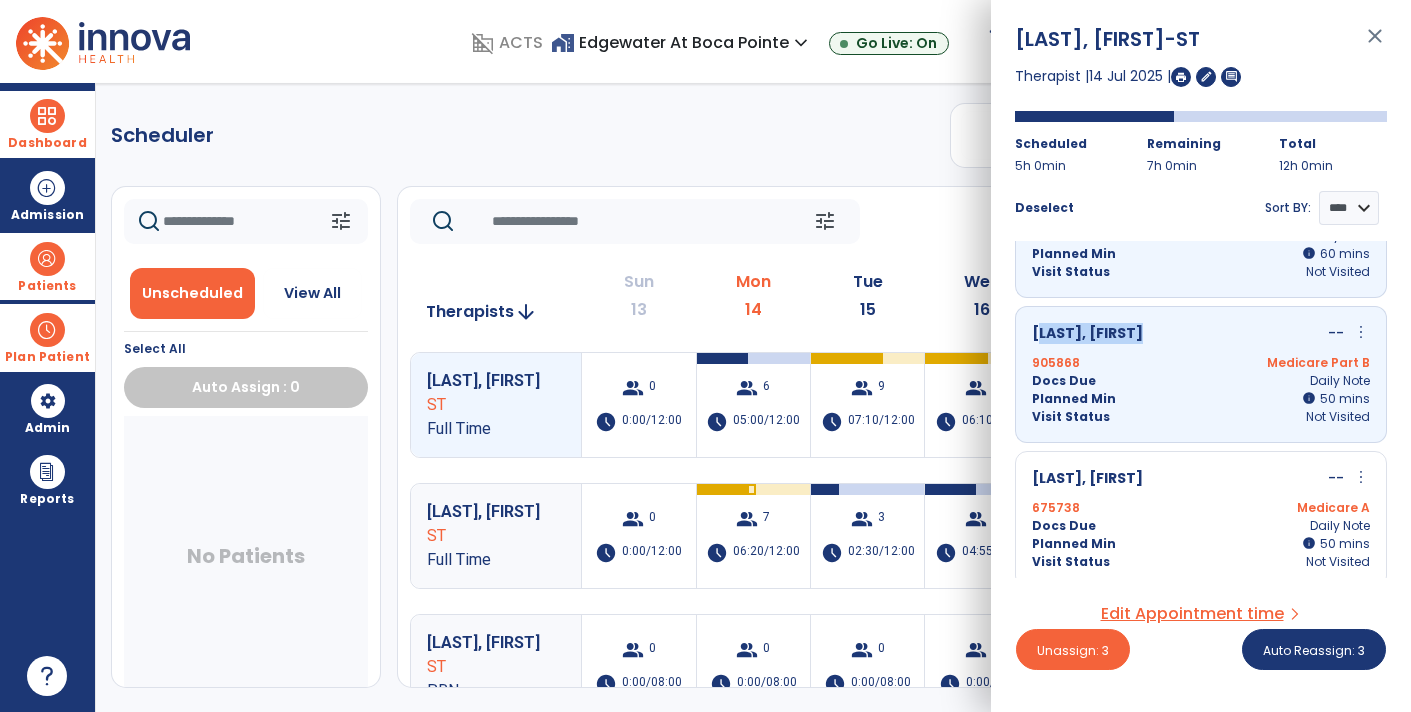 copy on "[LAST], [FIRST]" 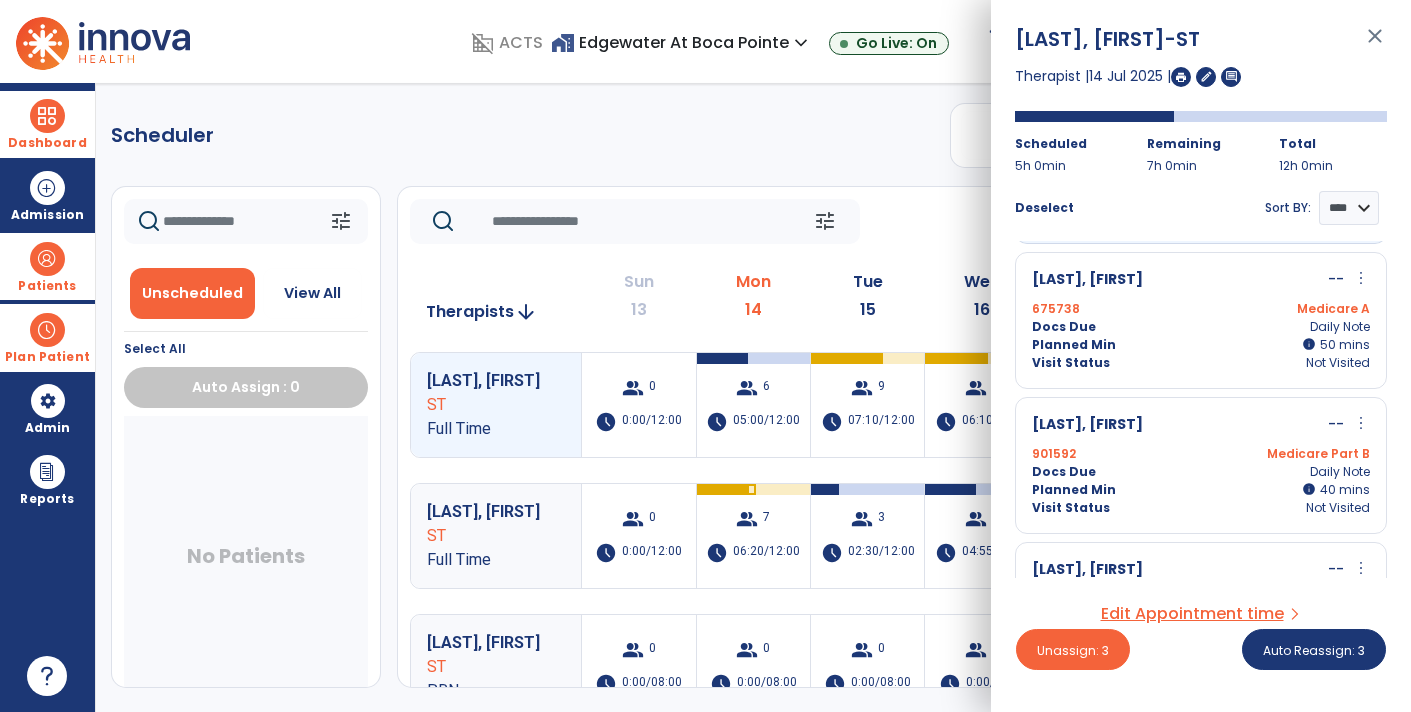 scroll, scrollTop: 432, scrollLeft: 0, axis: vertical 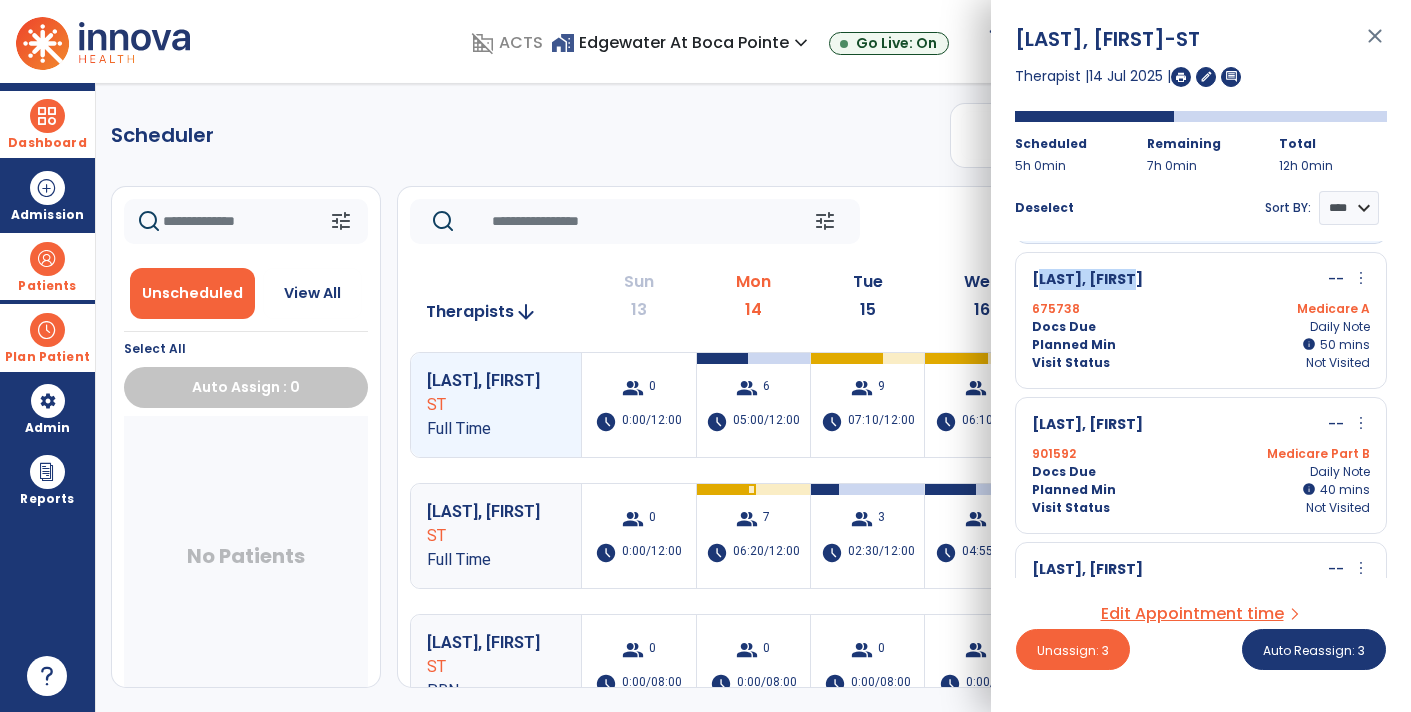 drag, startPoint x: 1031, startPoint y: 277, endPoint x: 1154, endPoint y: 283, distance: 123.146255 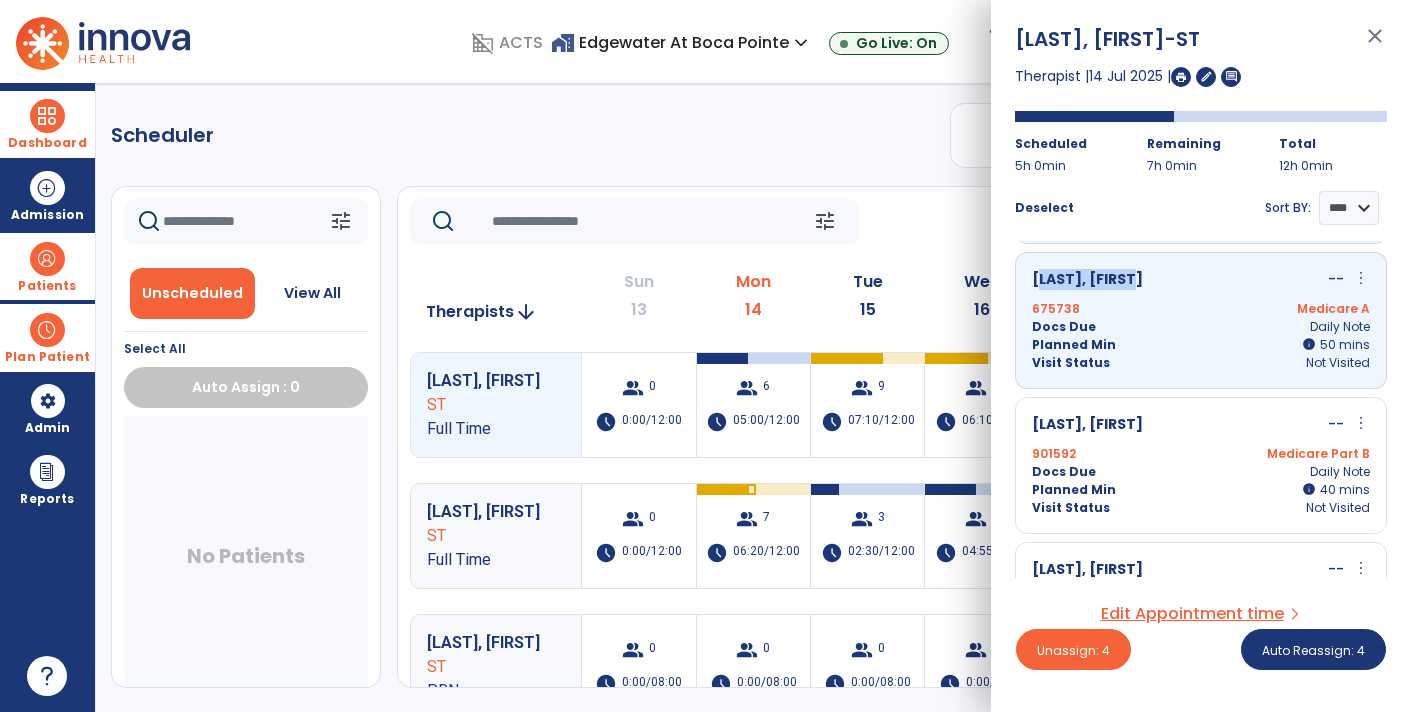 copy on "[LAST], [FIRST]" 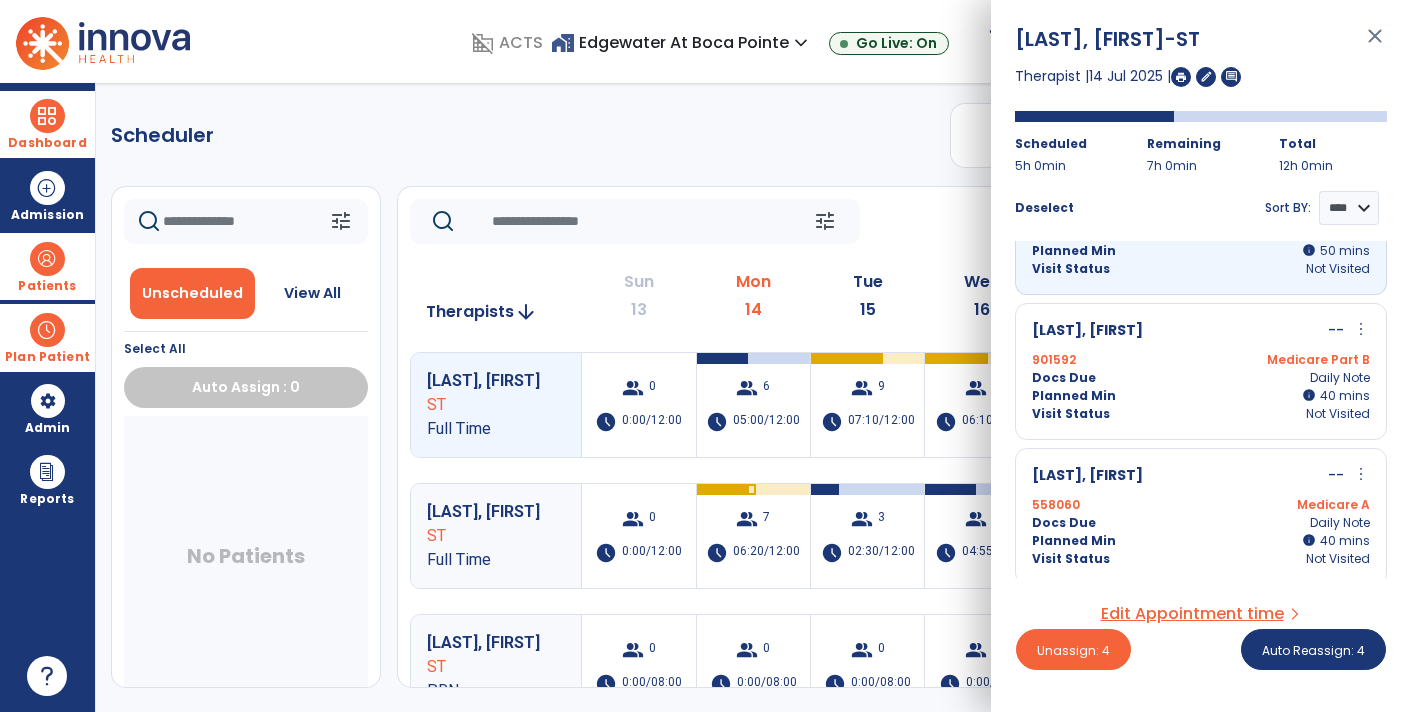 scroll, scrollTop: 0, scrollLeft: 0, axis: both 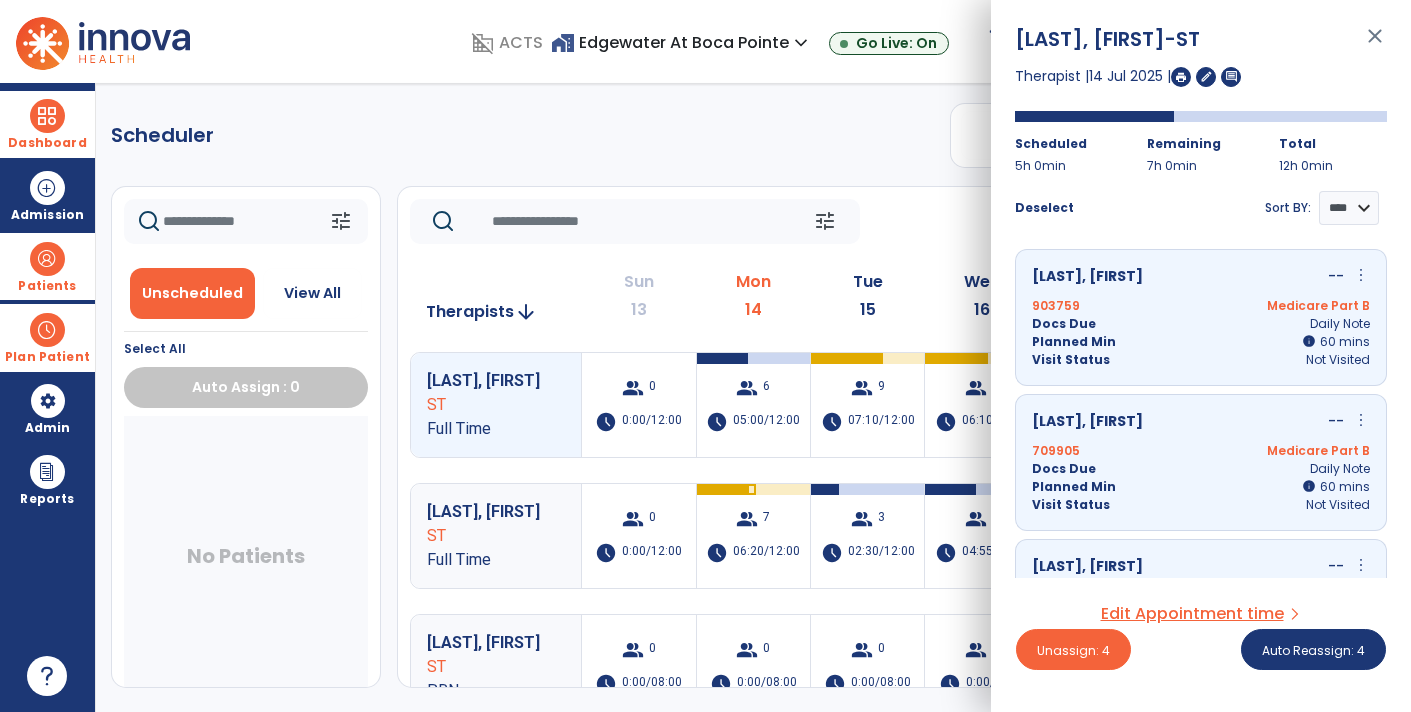 click on "close" at bounding box center (1375, 45) 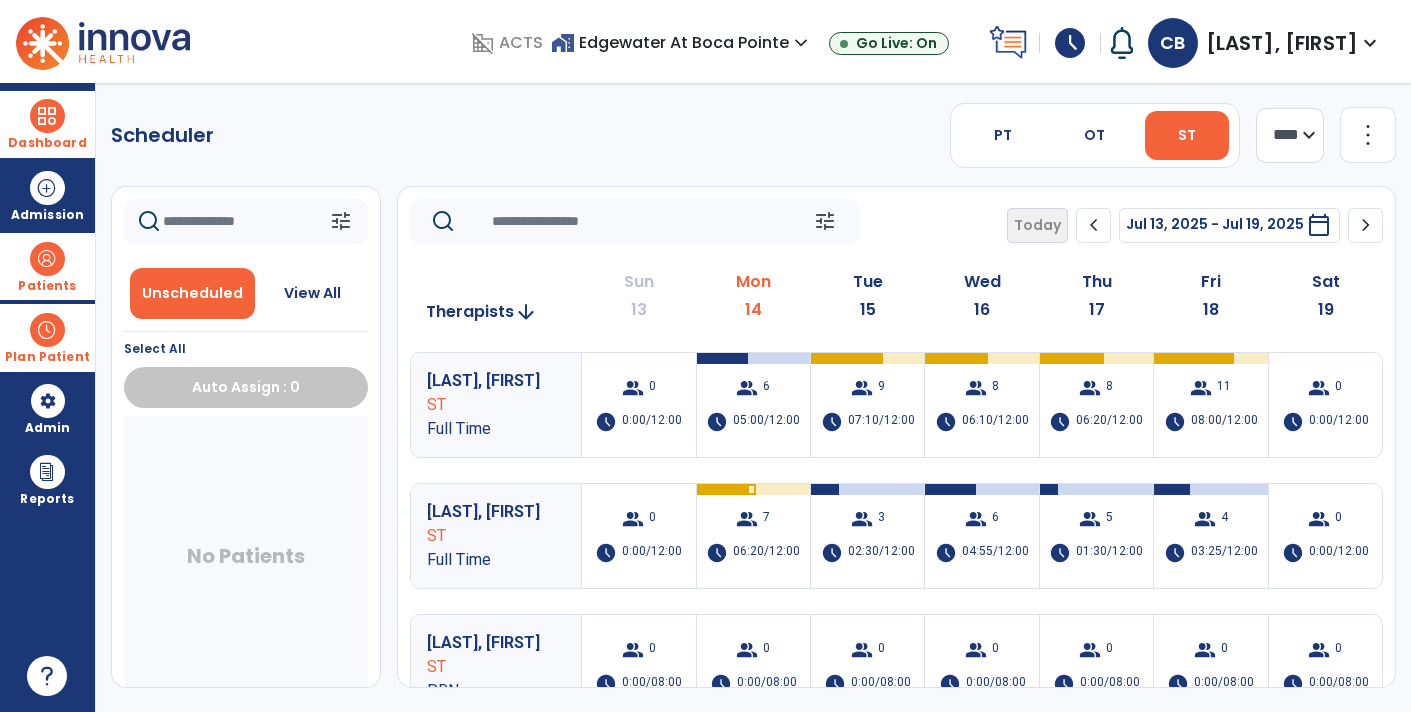 click on "Dashboard" at bounding box center [47, 143] 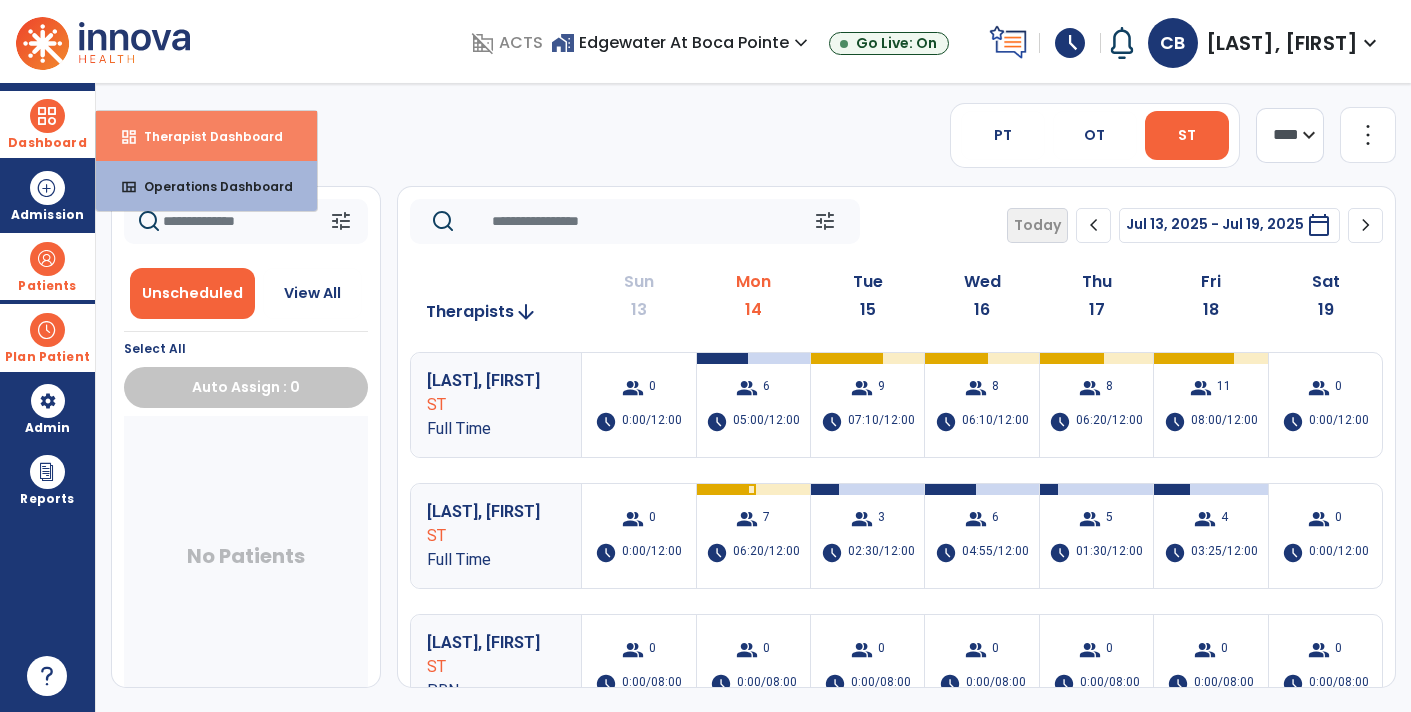 click on "dashboard  Therapist Dashboard" at bounding box center [206, 136] 